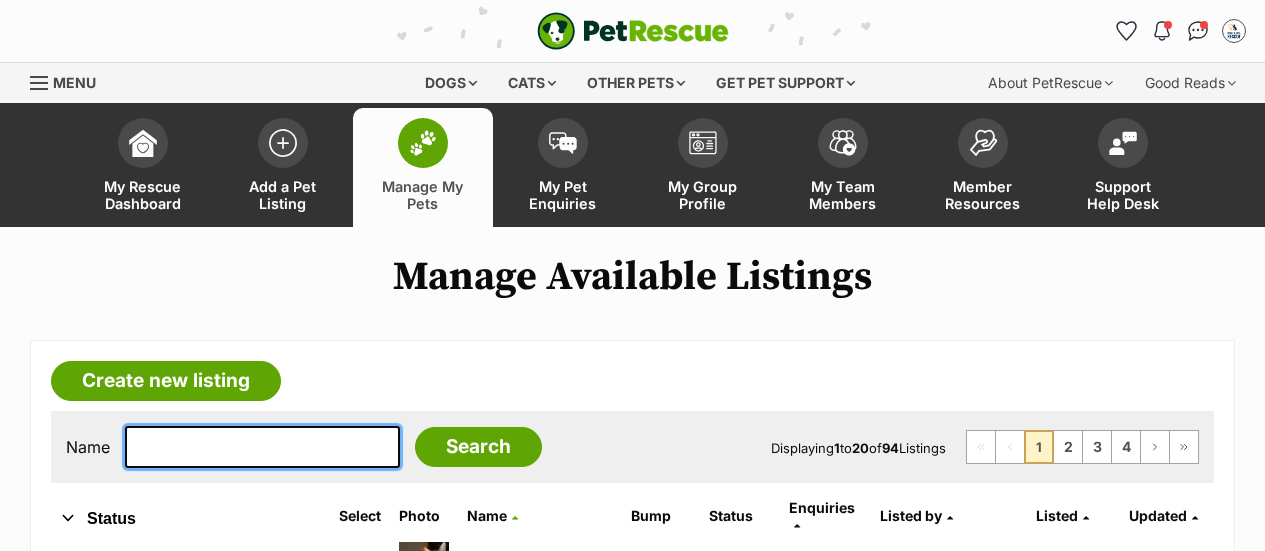 click at bounding box center [262, 447] 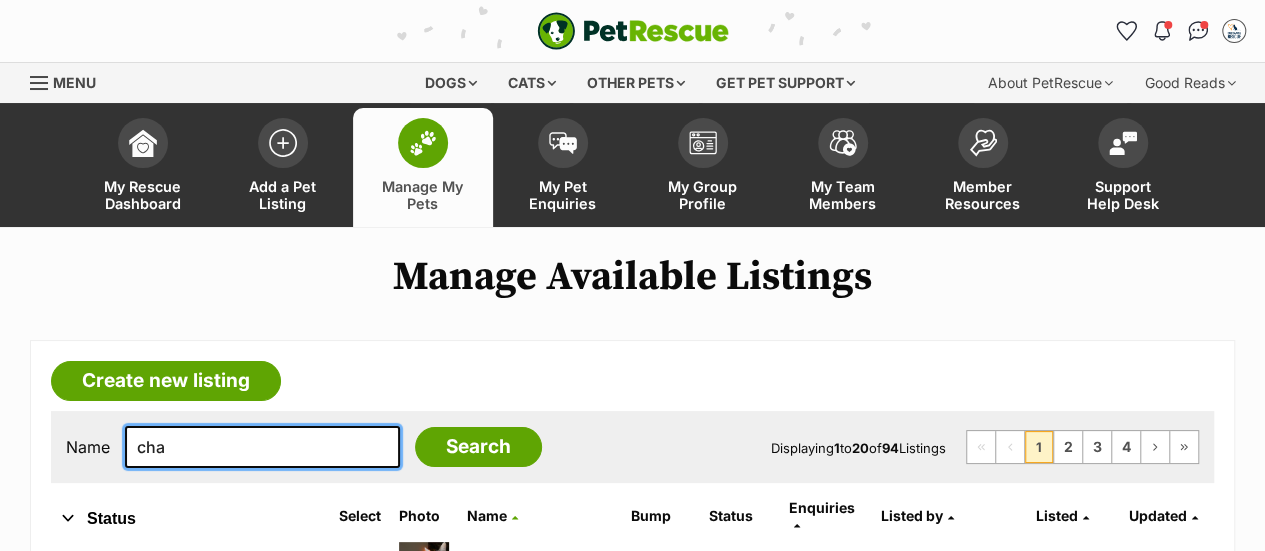 scroll, scrollTop: 0, scrollLeft: 0, axis: both 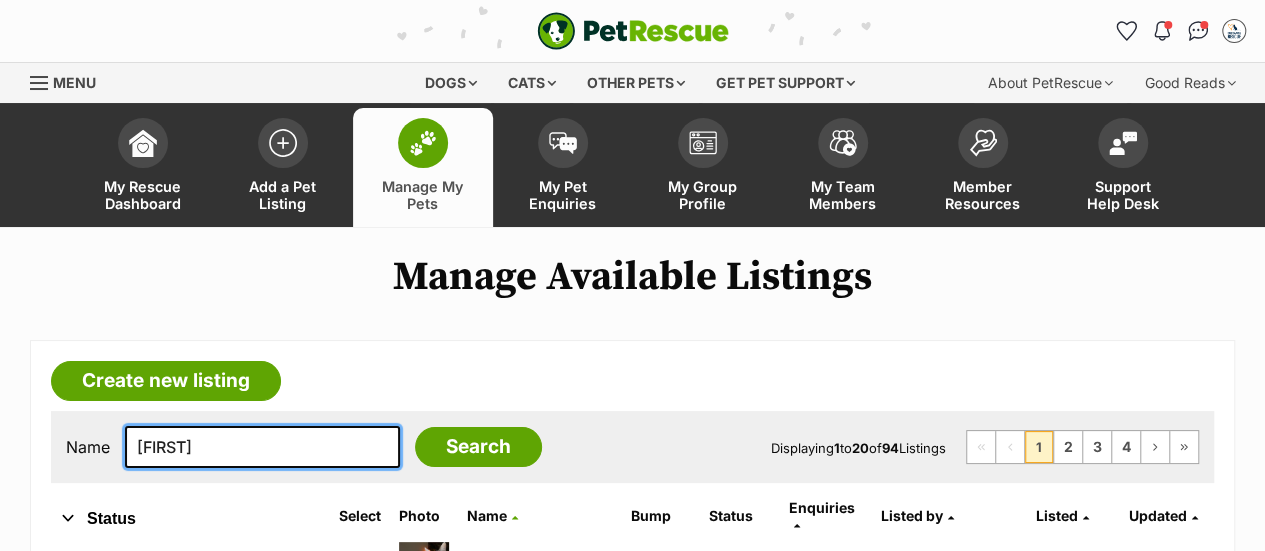 type on "charlotte" 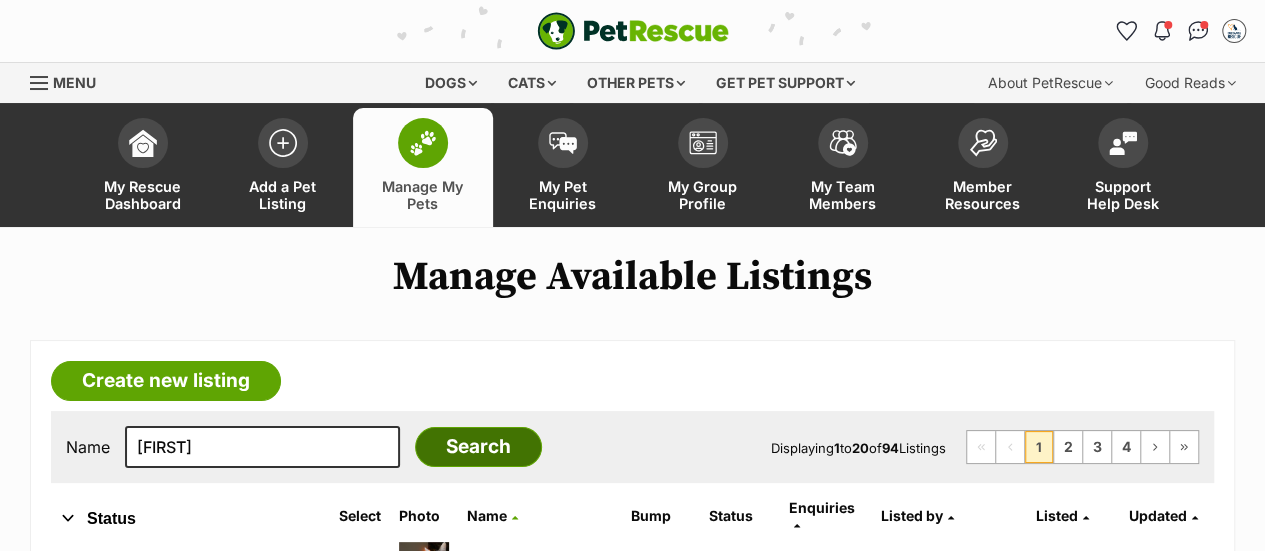 click on "Search" at bounding box center [478, 447] 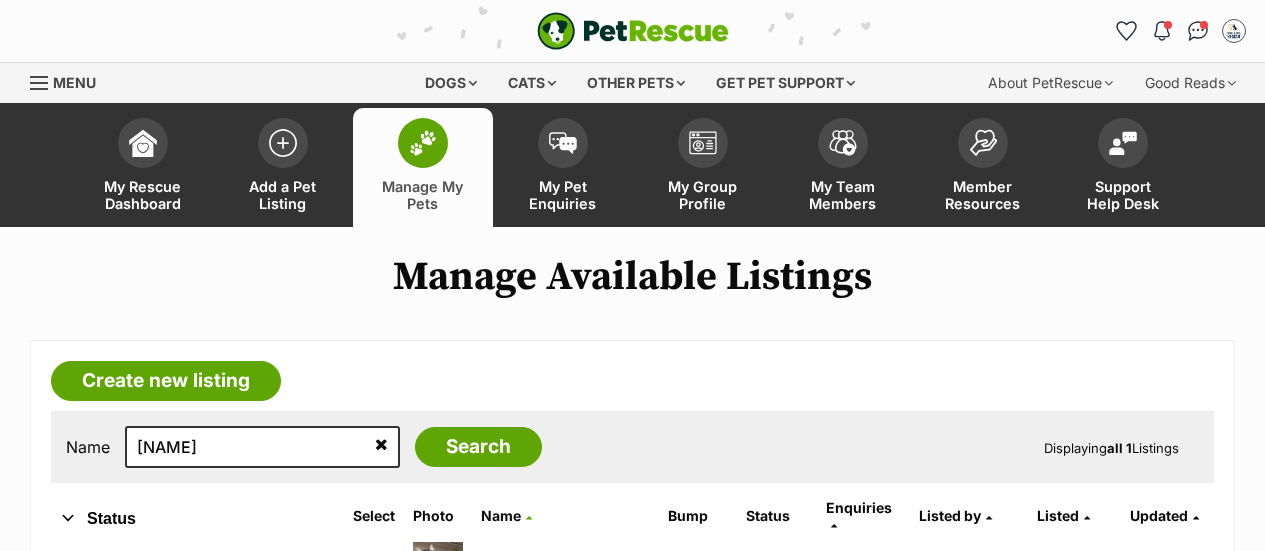 scroll, scrollTop: 0, scrollLeft: 0, axis: both 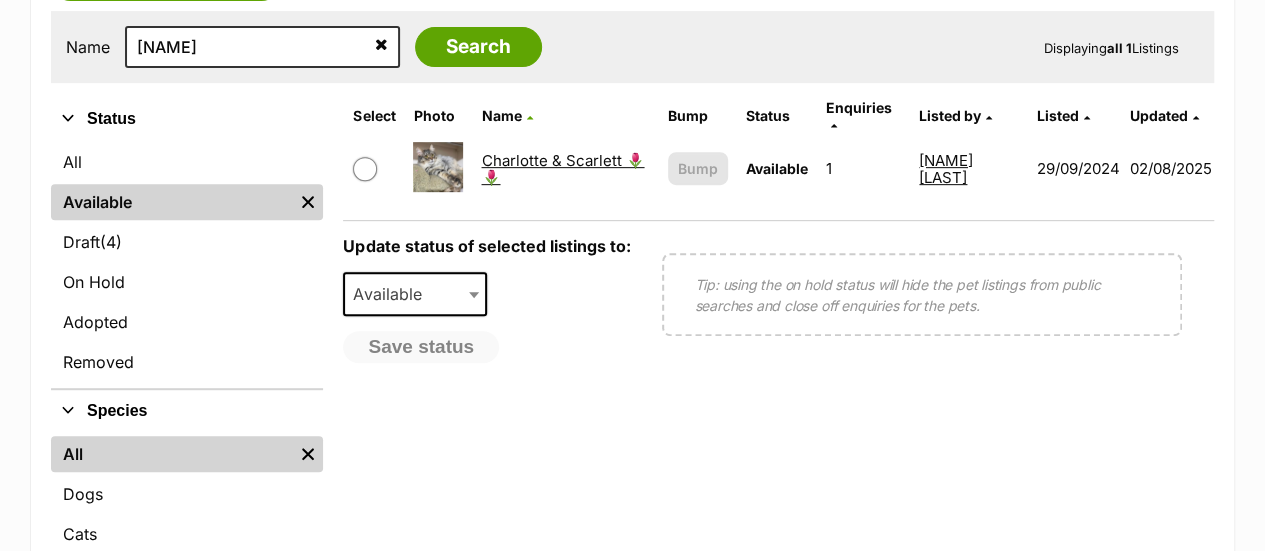 click on "Charlotte & Scarlett 🌷🌷" at bounding box center [562, 169] 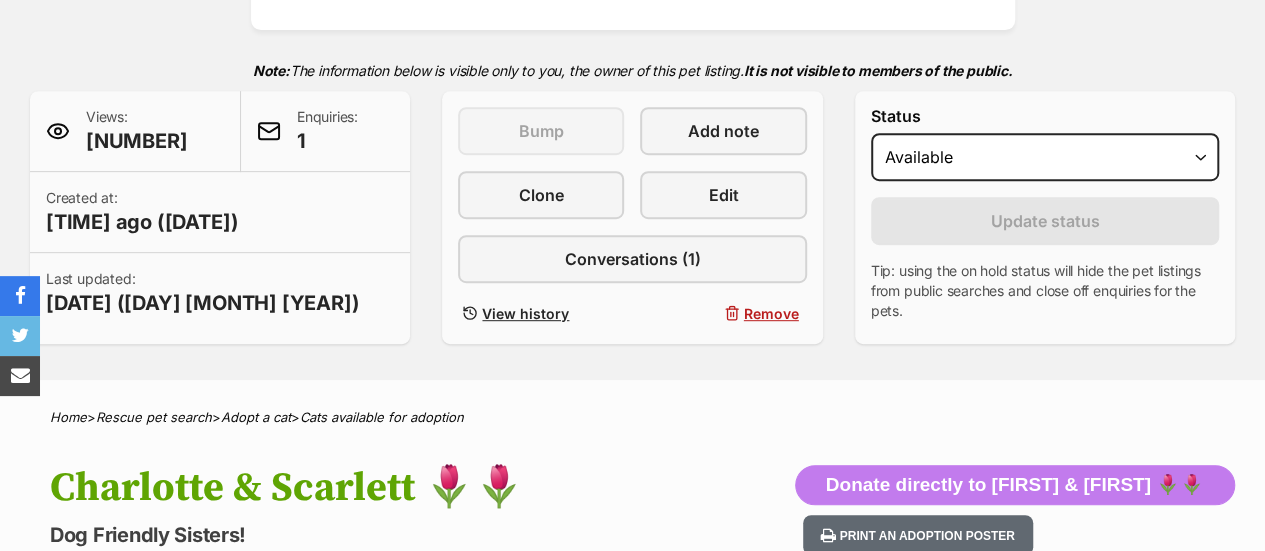 scroll, scrollTop: 400, scrollLeft: 0, axis: vertical 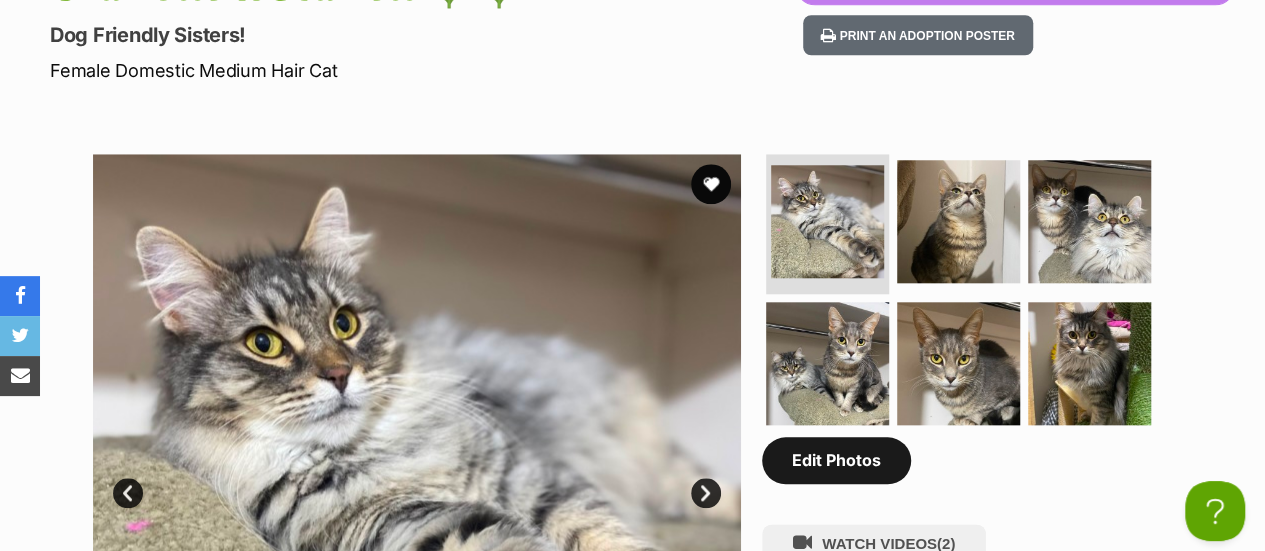click on "Edit Photos" at bounding box center [836, 460] 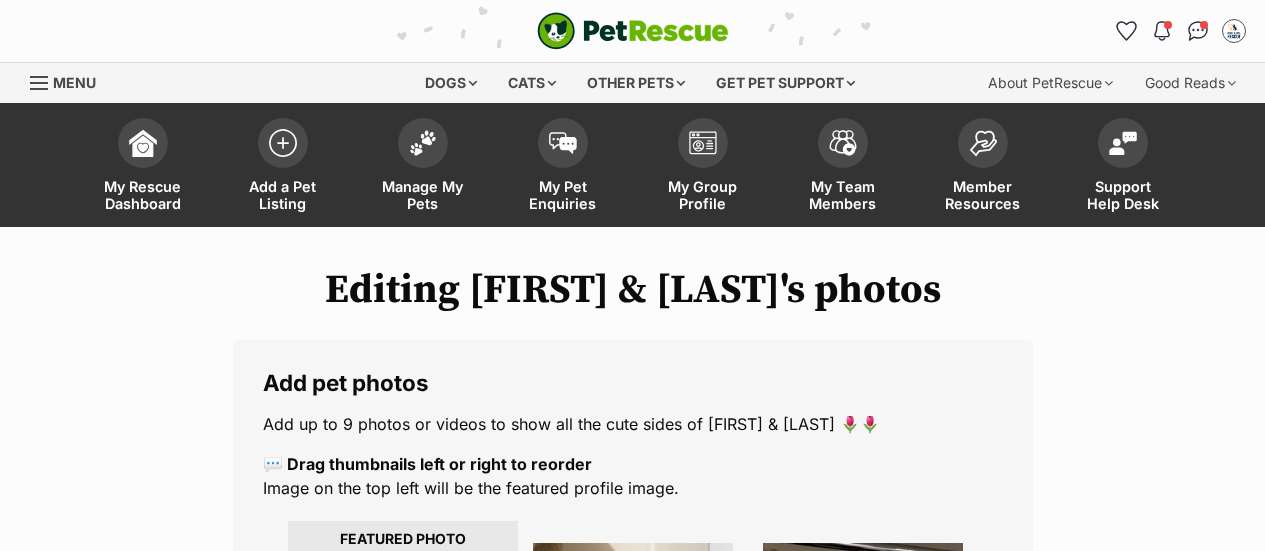 scroll, scrollTop: 500, scrollLeft: 0, axis: vertical 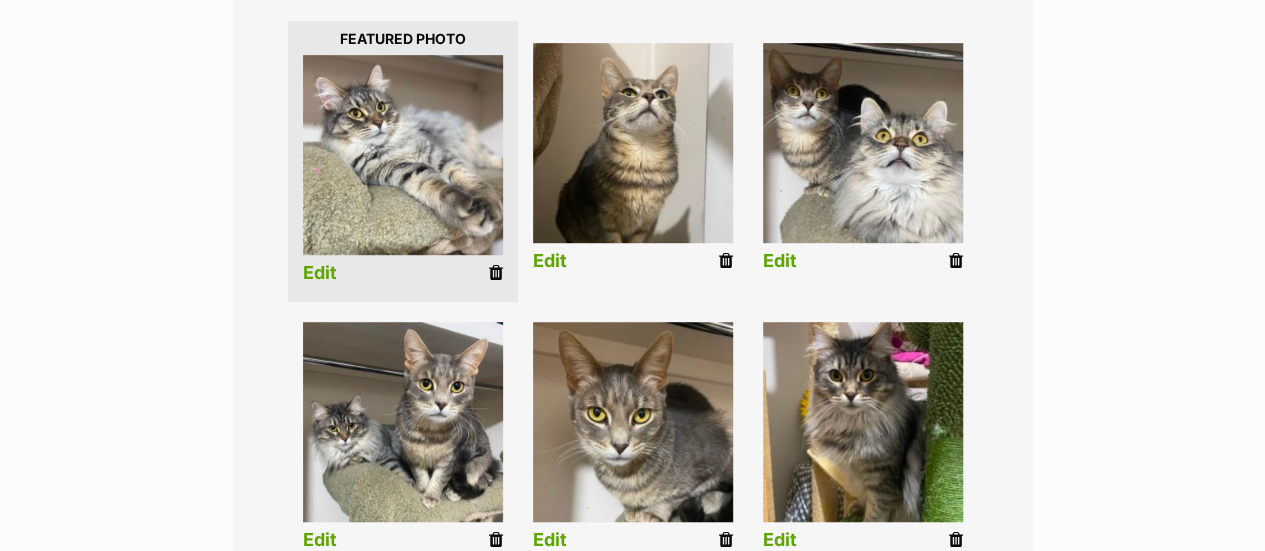 click at bounding box center (726, 261) 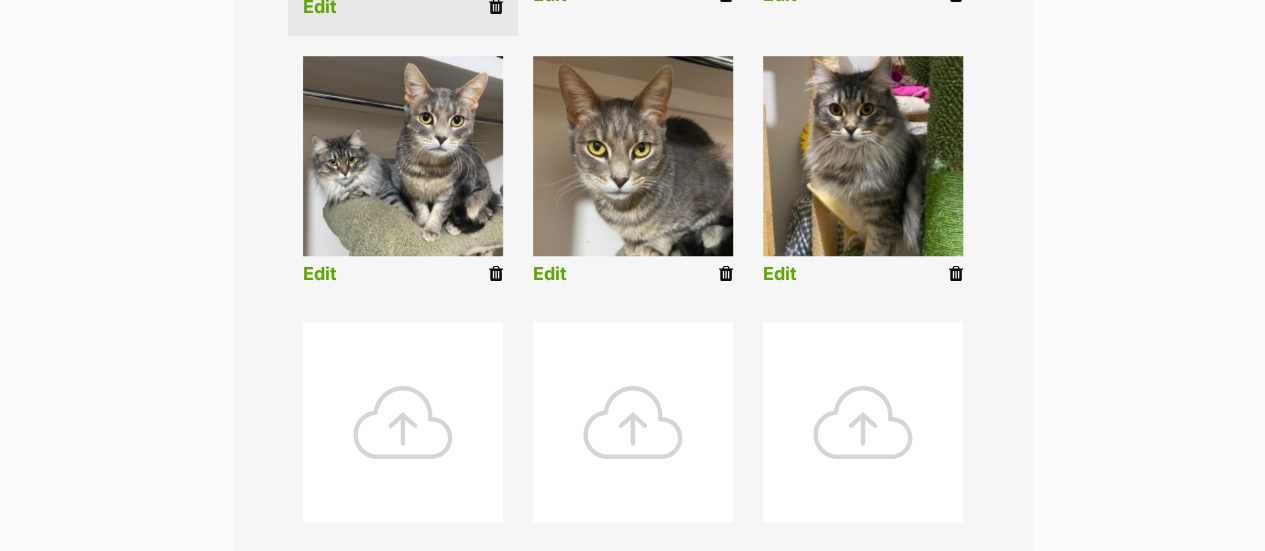 scroll, scrollTop: 900, scrollLeft: 0, axis: vertical 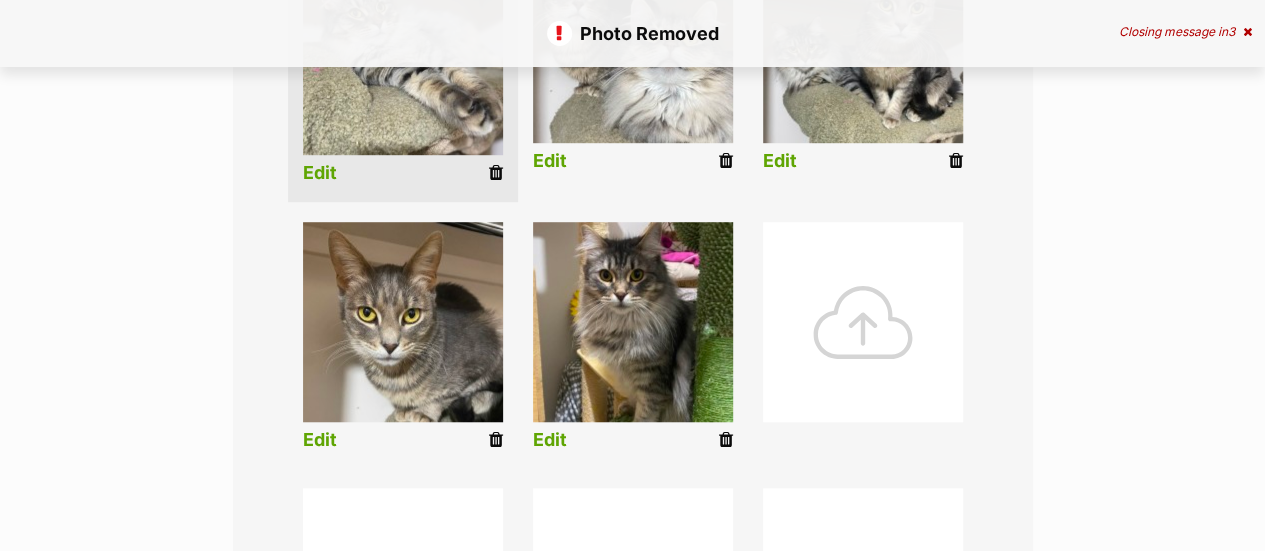 click at bounding box center (496, 440) 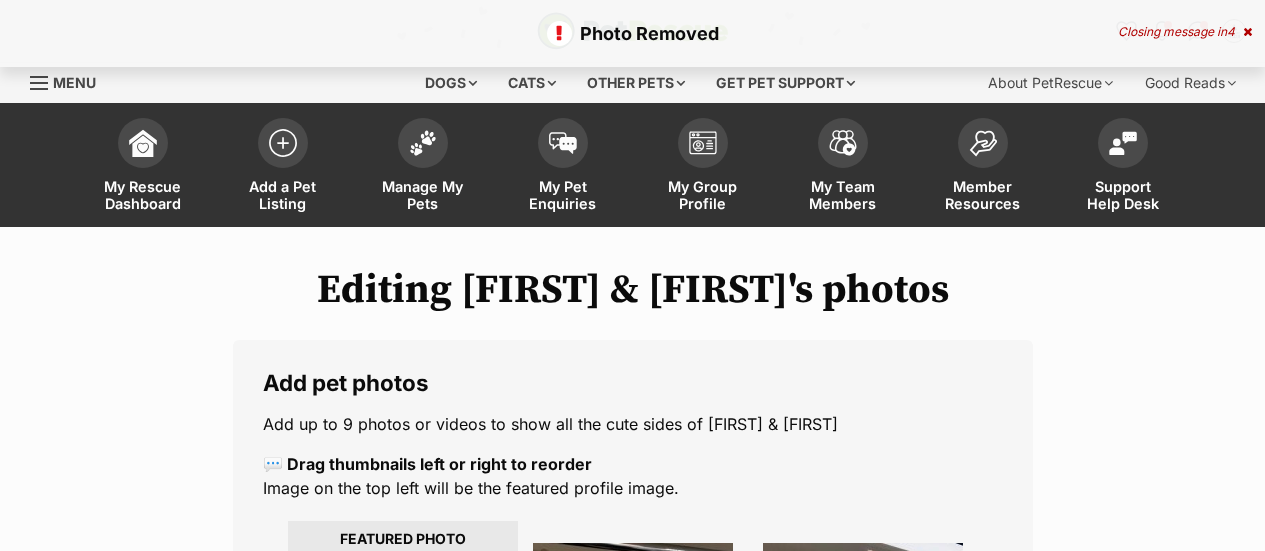 scroll, scrollTop: 600, scrollLeft: 0, axis: vertical 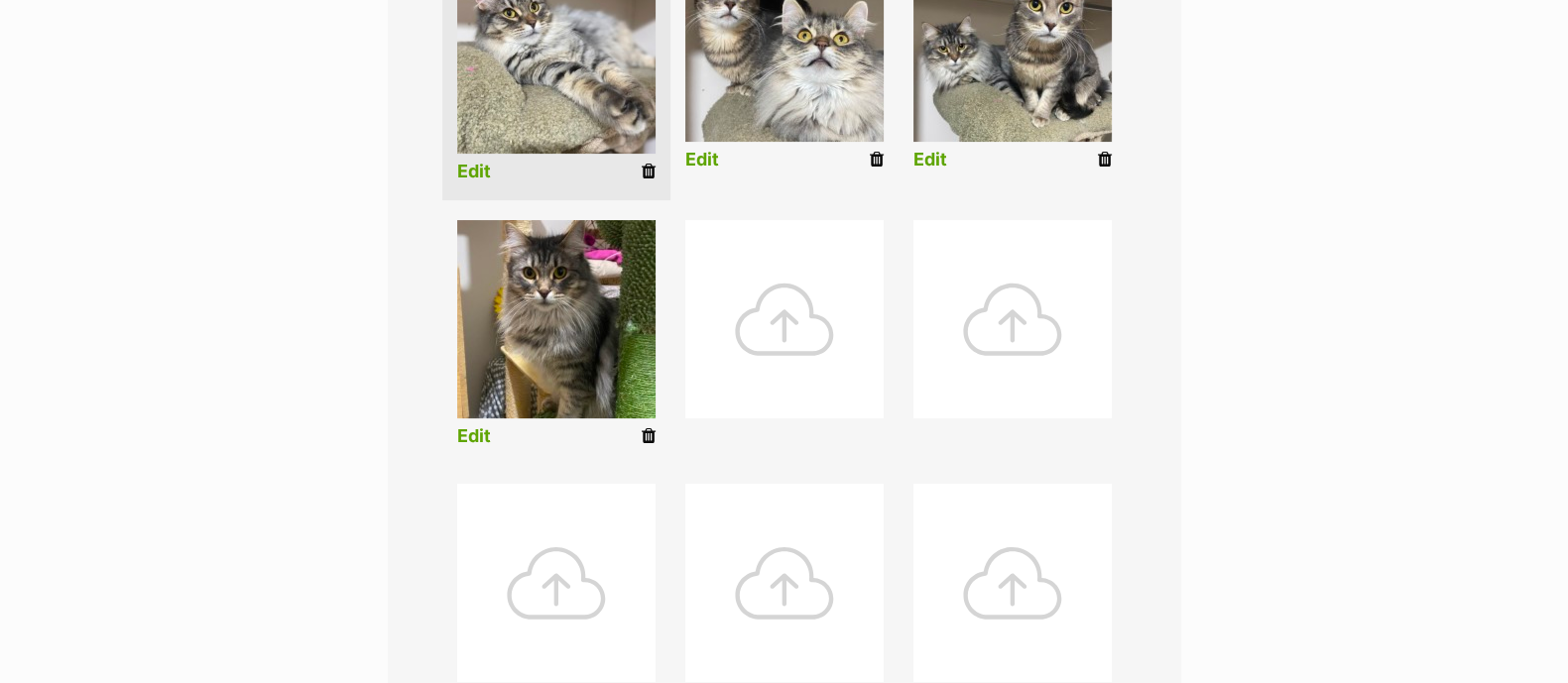 drag, startPoint x: 1133, startPoint y: 0, endPoint x: 1196, endPoint y: 399, distance: 403.94307 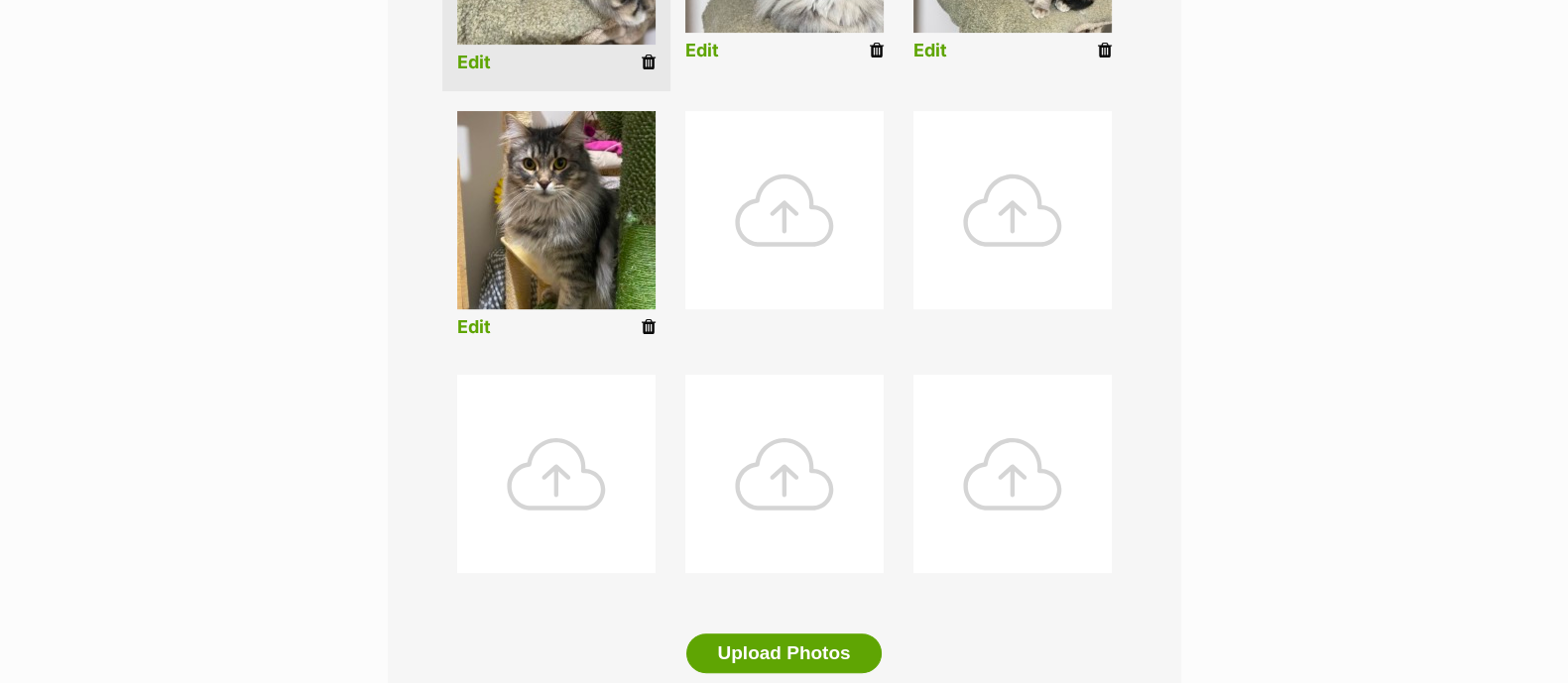 scroll, scrollTop: 966, scrollLeft: 0, axis: vertical 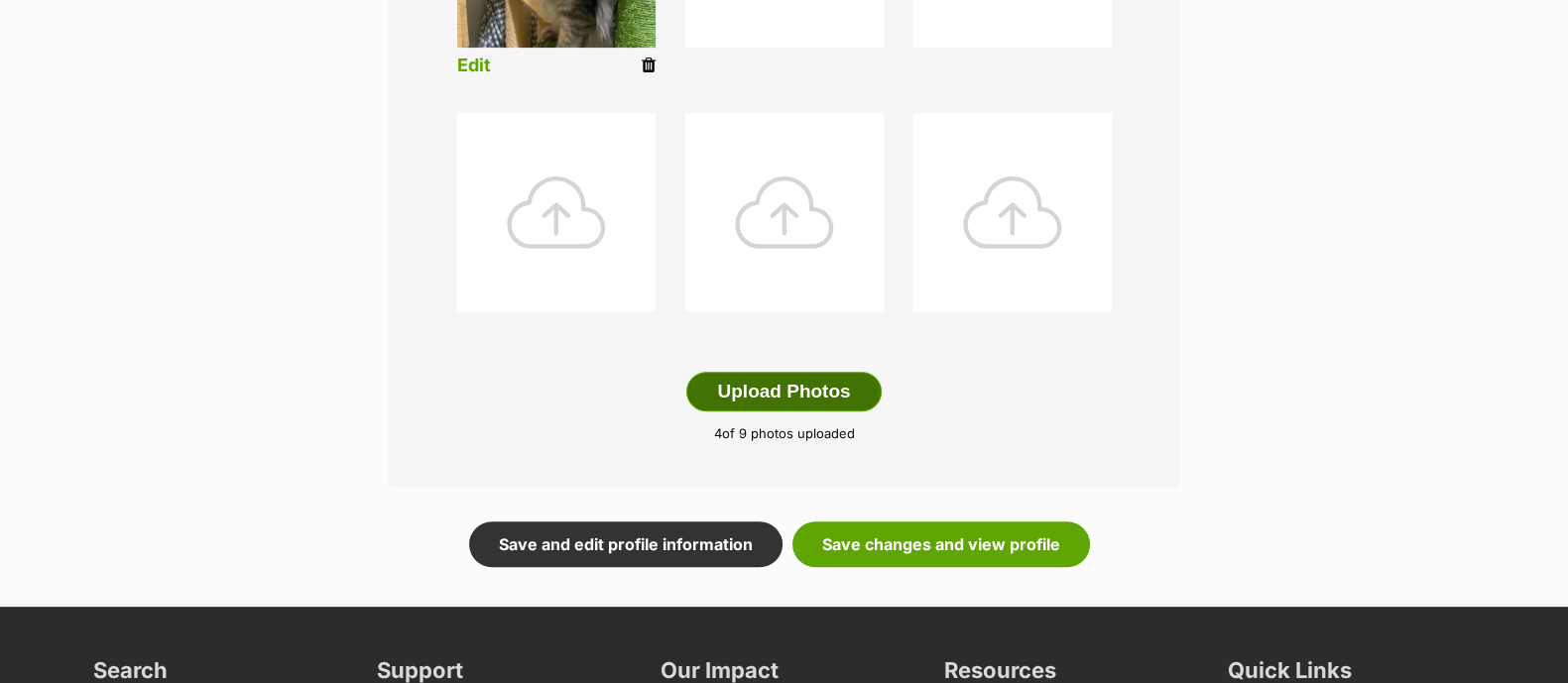 click on "Upload Photos" at bounding box center [784, 392] 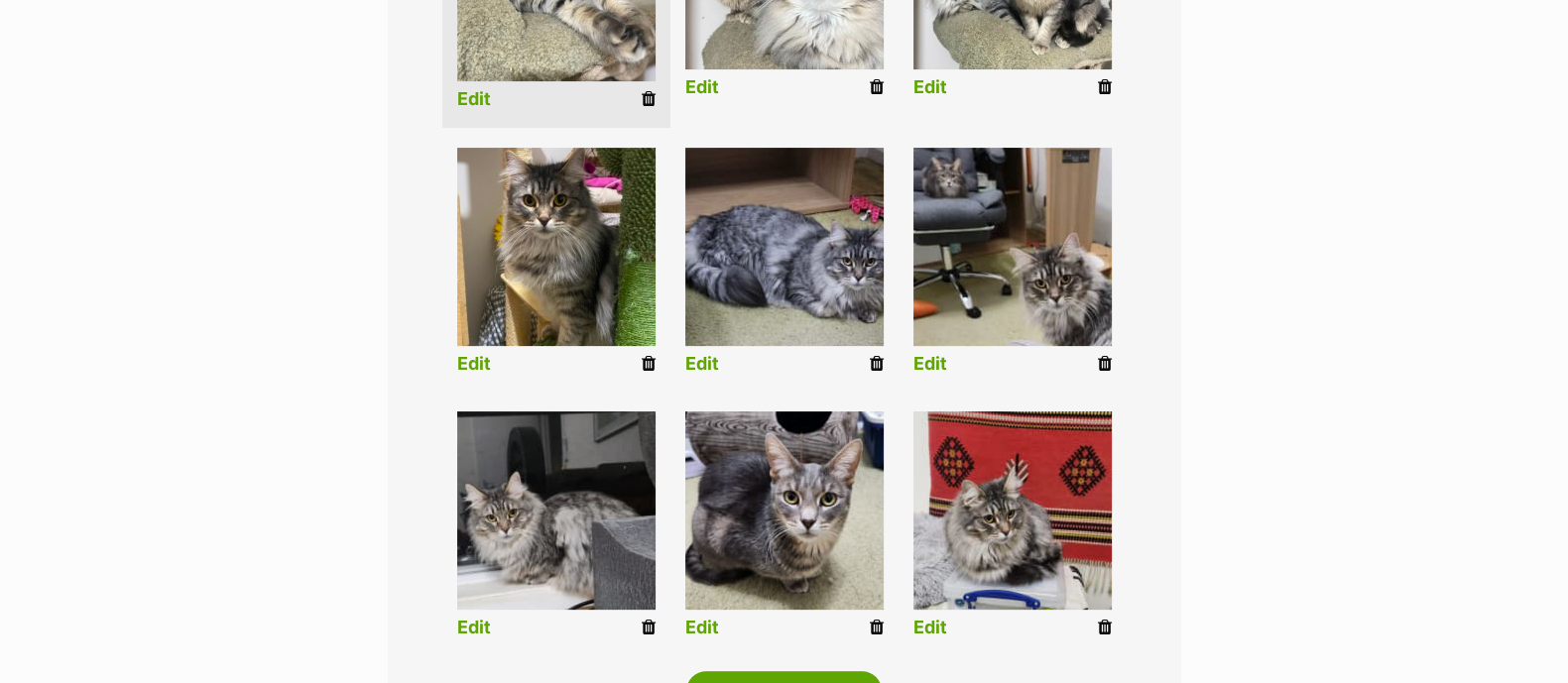 scroll, scrollTop: 719, scrollLeft: 0, axis: vertical 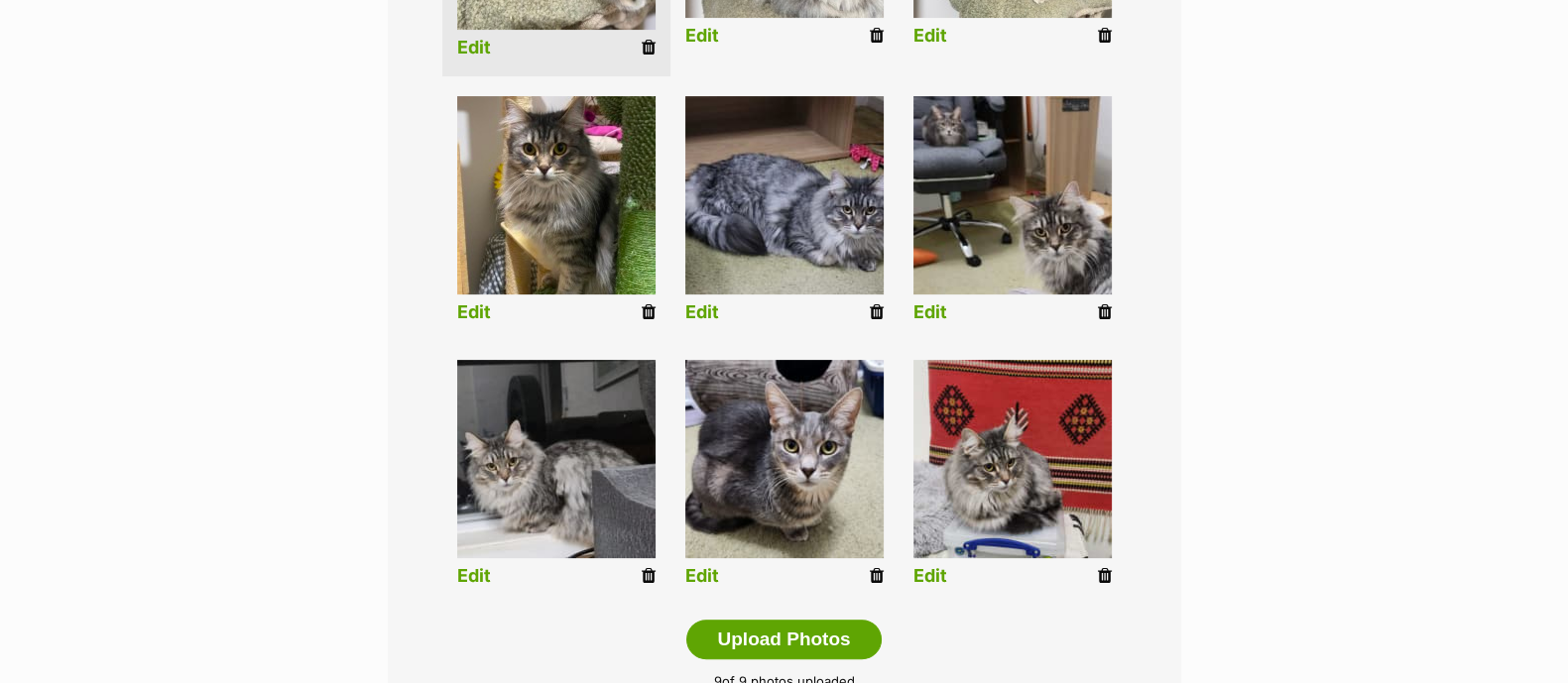 click on "Edit" at bounding box center [474, 312] 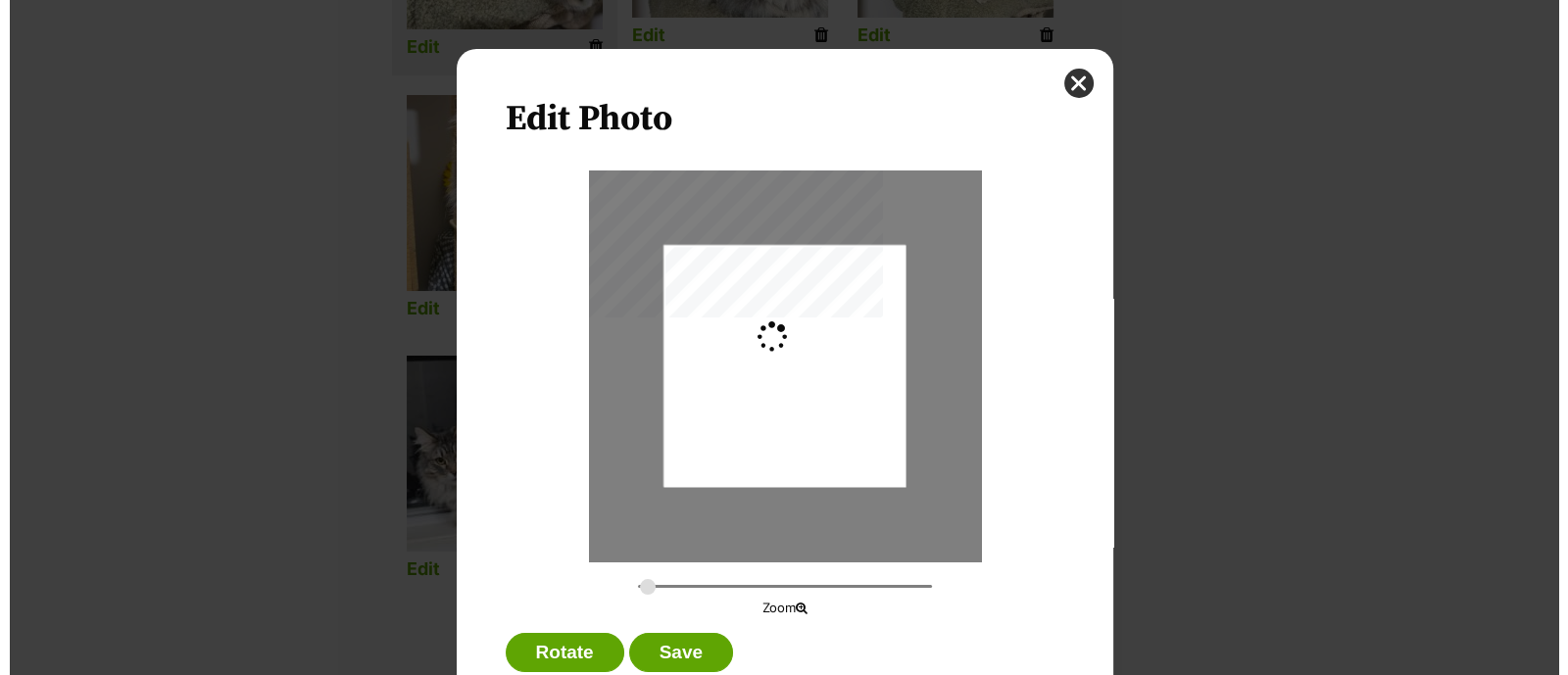 scroll, scrollTop: 0, scrollLeft: 0, axis: both 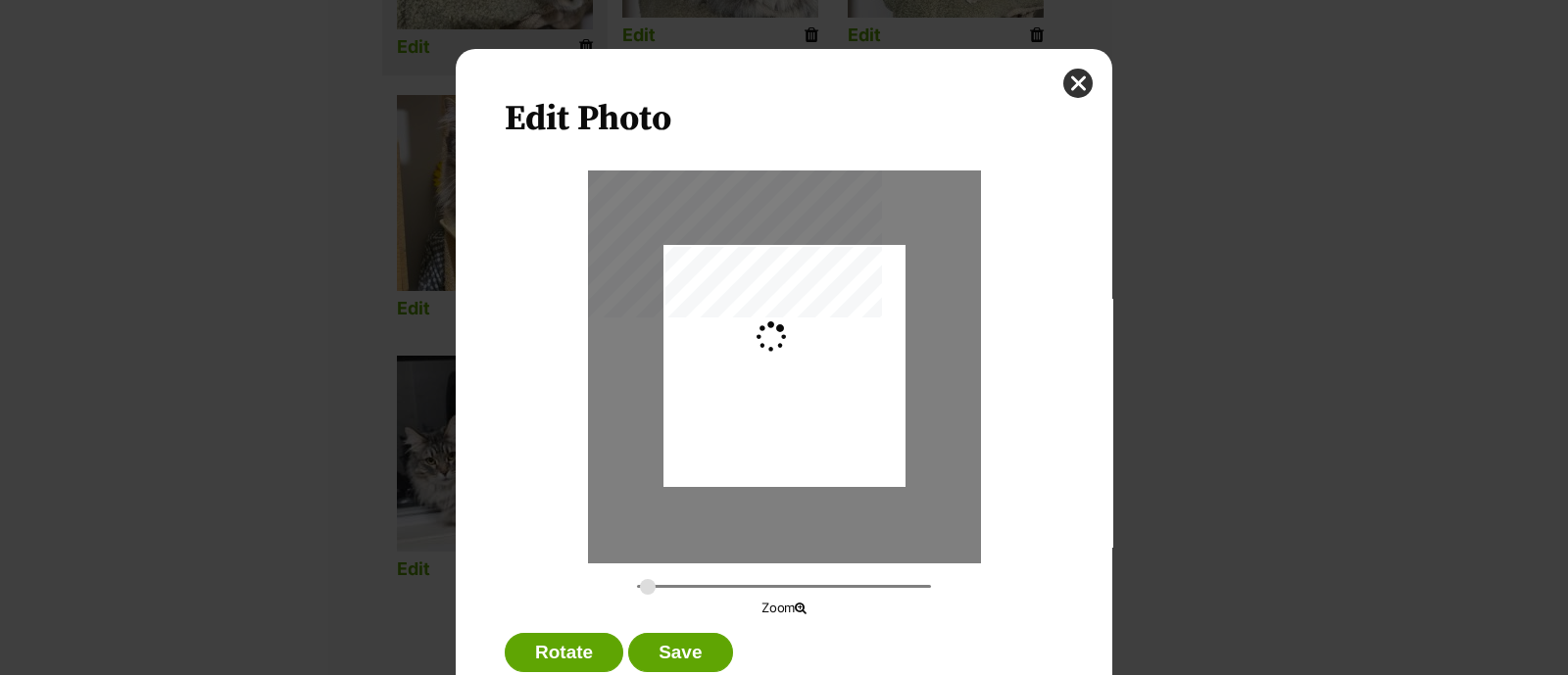 type on "0.2744" 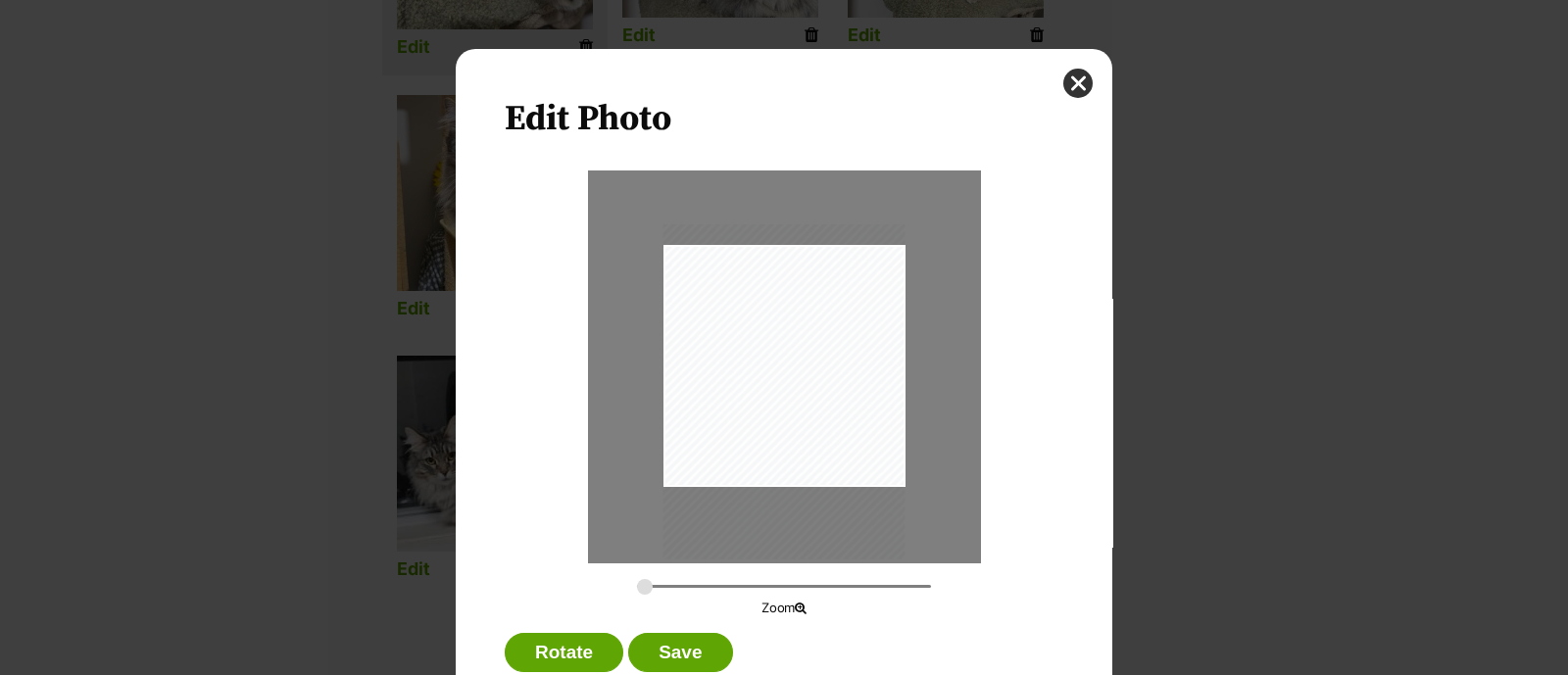 drag, startPoint x: 764, startPoint y: 359, endPoint x: 760, endPoint y: 388, distance: 29.274562 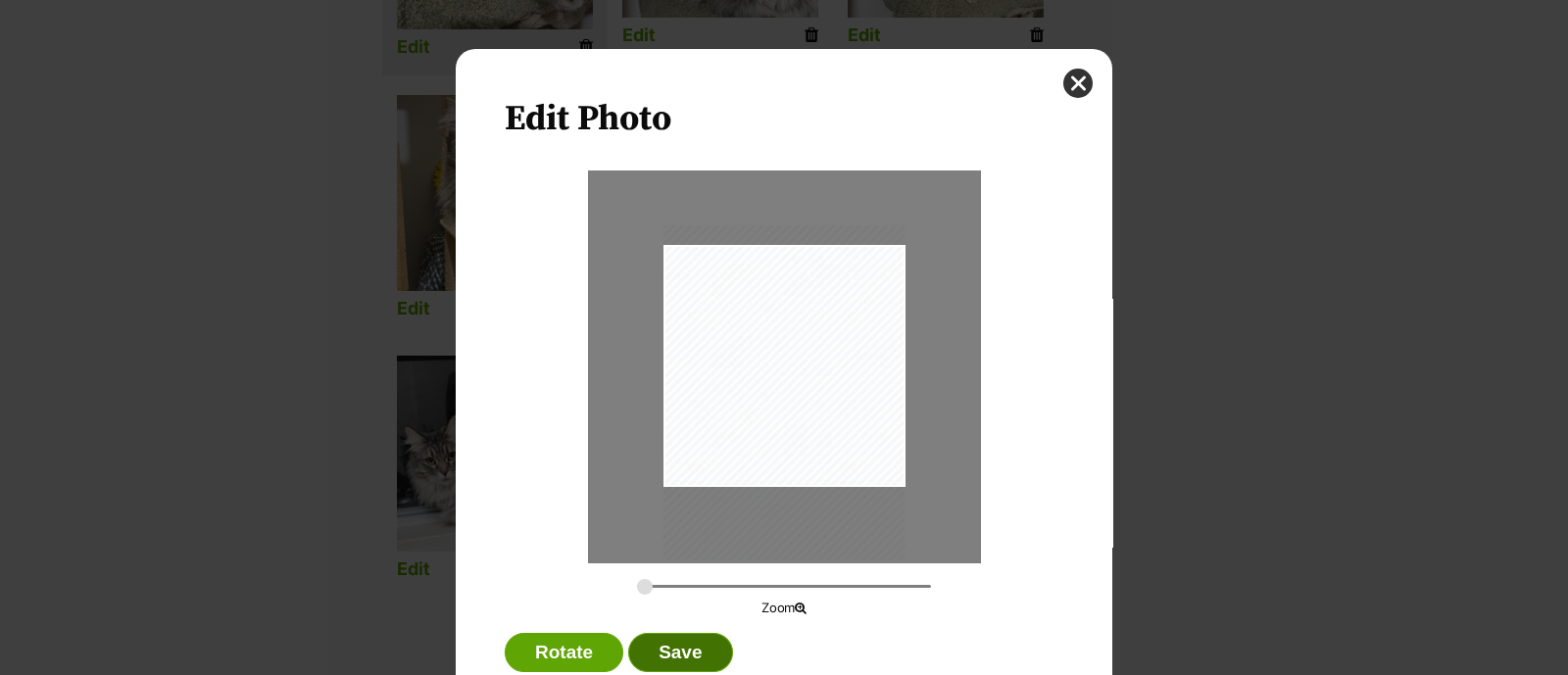 click on "Save" at bounding box center [680, 652] 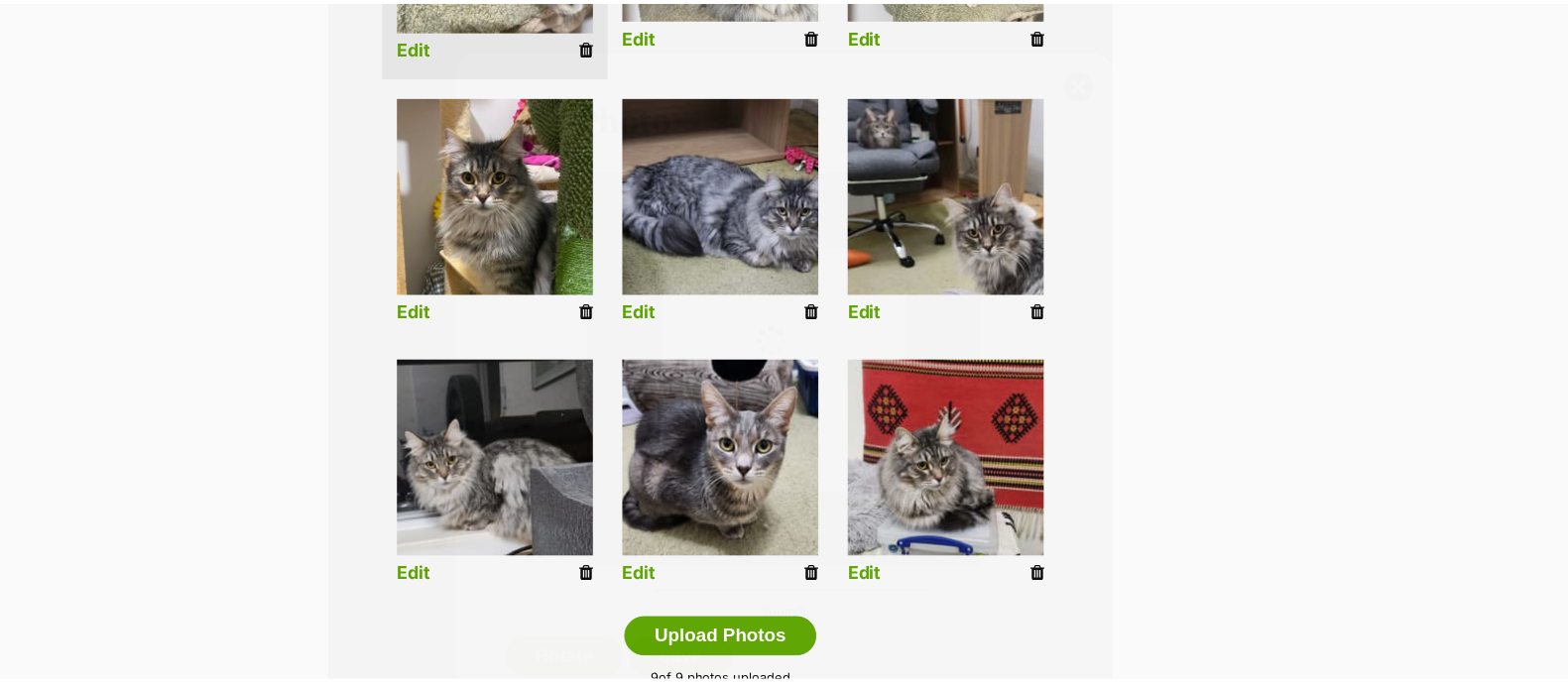 scroll, scrollTop: 719, scrollLeft: 0, axis: vertical 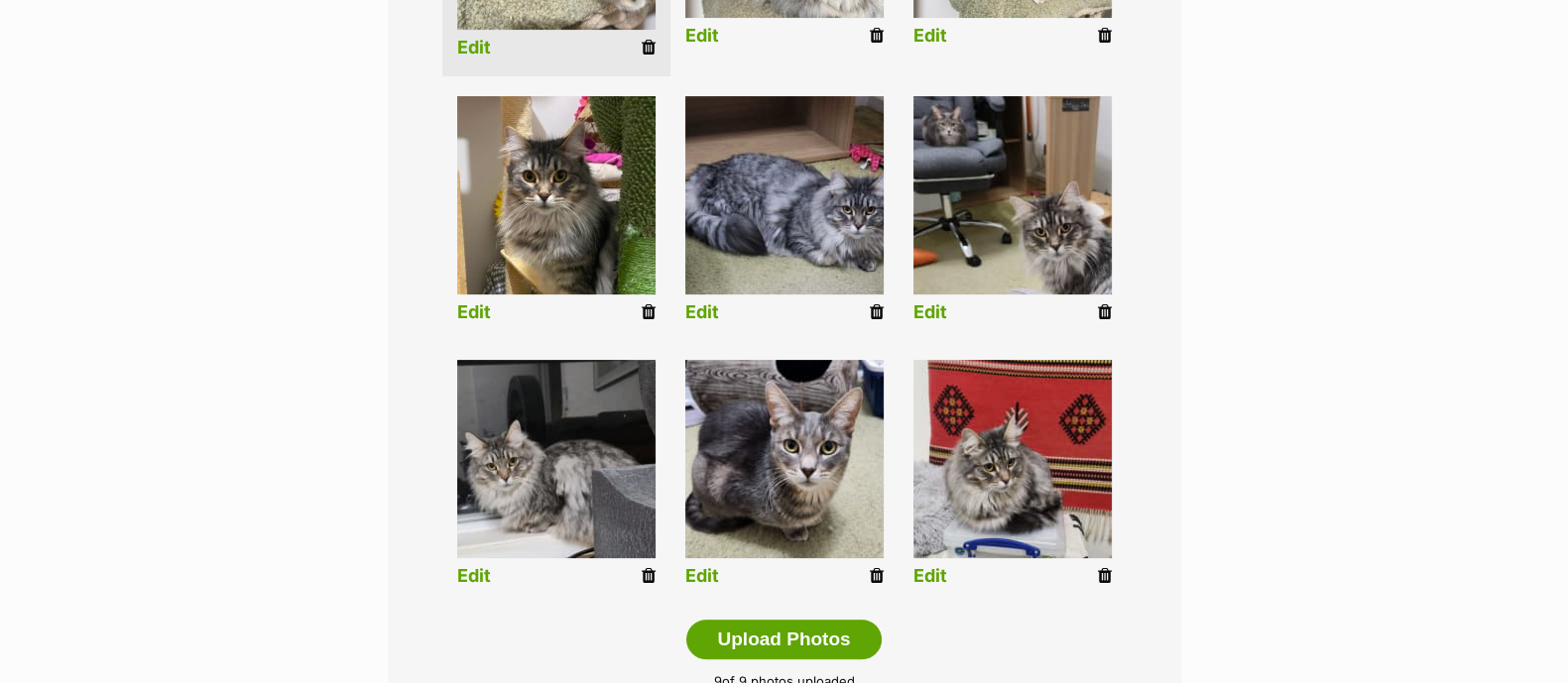 click on "Edit" at bounding box center (930, 576) 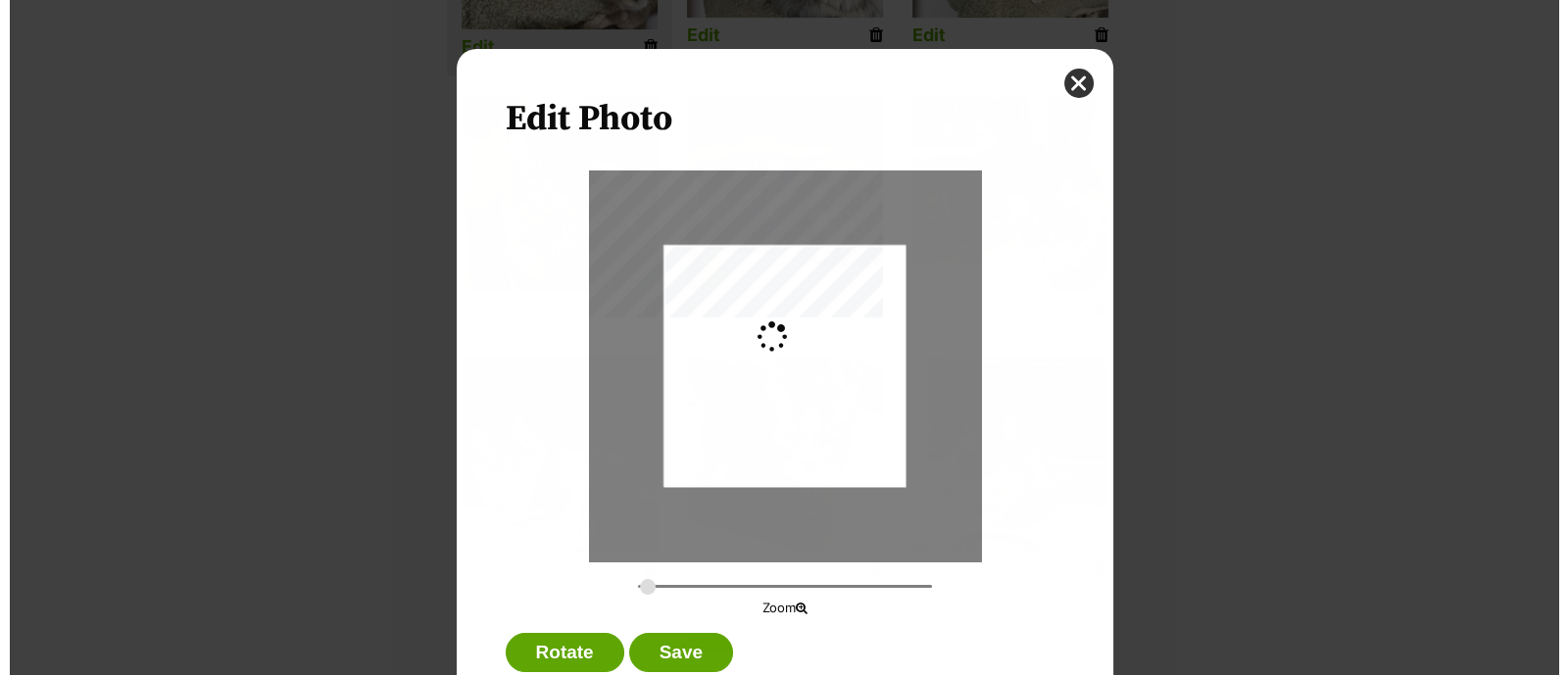 scroll, scrollTop: 0, scrollLeft: 0, axis: both 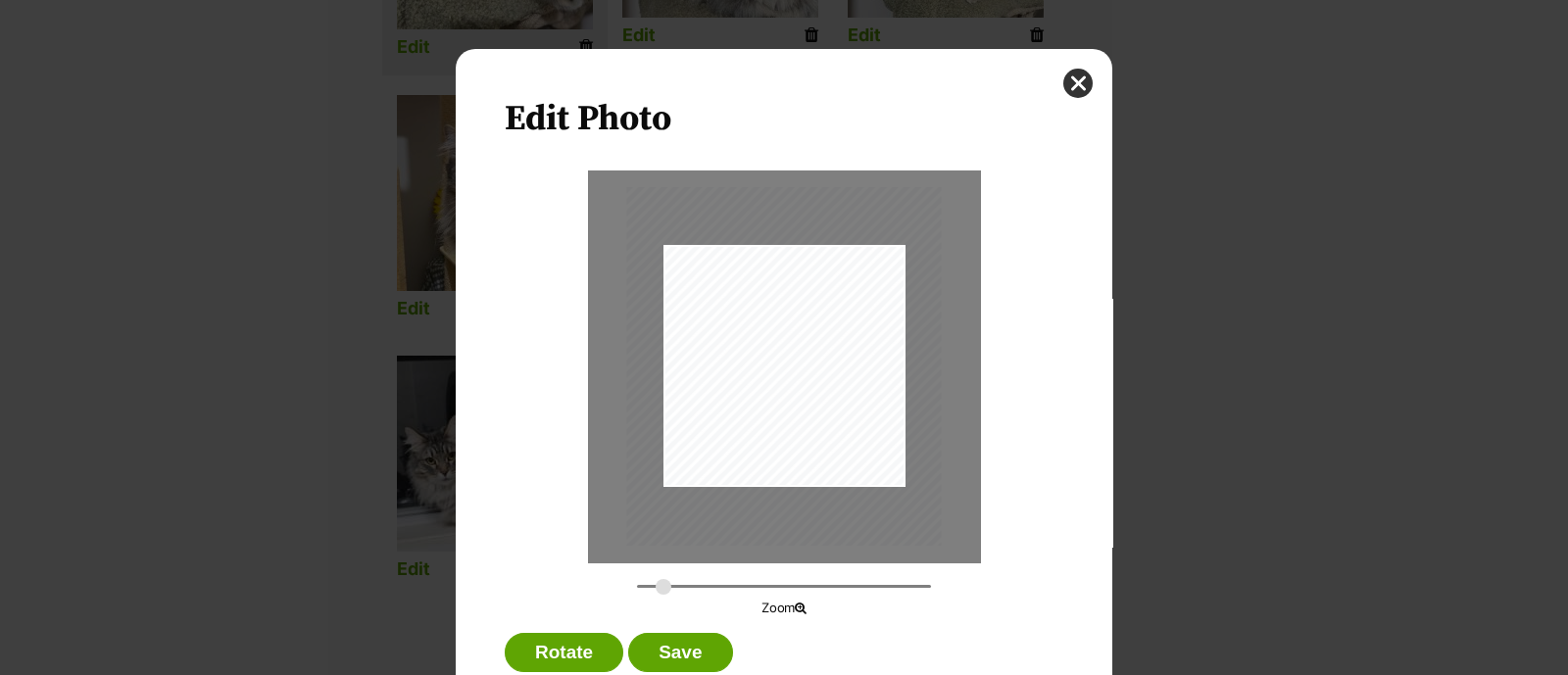 drag, startPoint x: 636, startPoint y: 585, endPoint x: 654, endPoint y: 590, distance: 18.681542 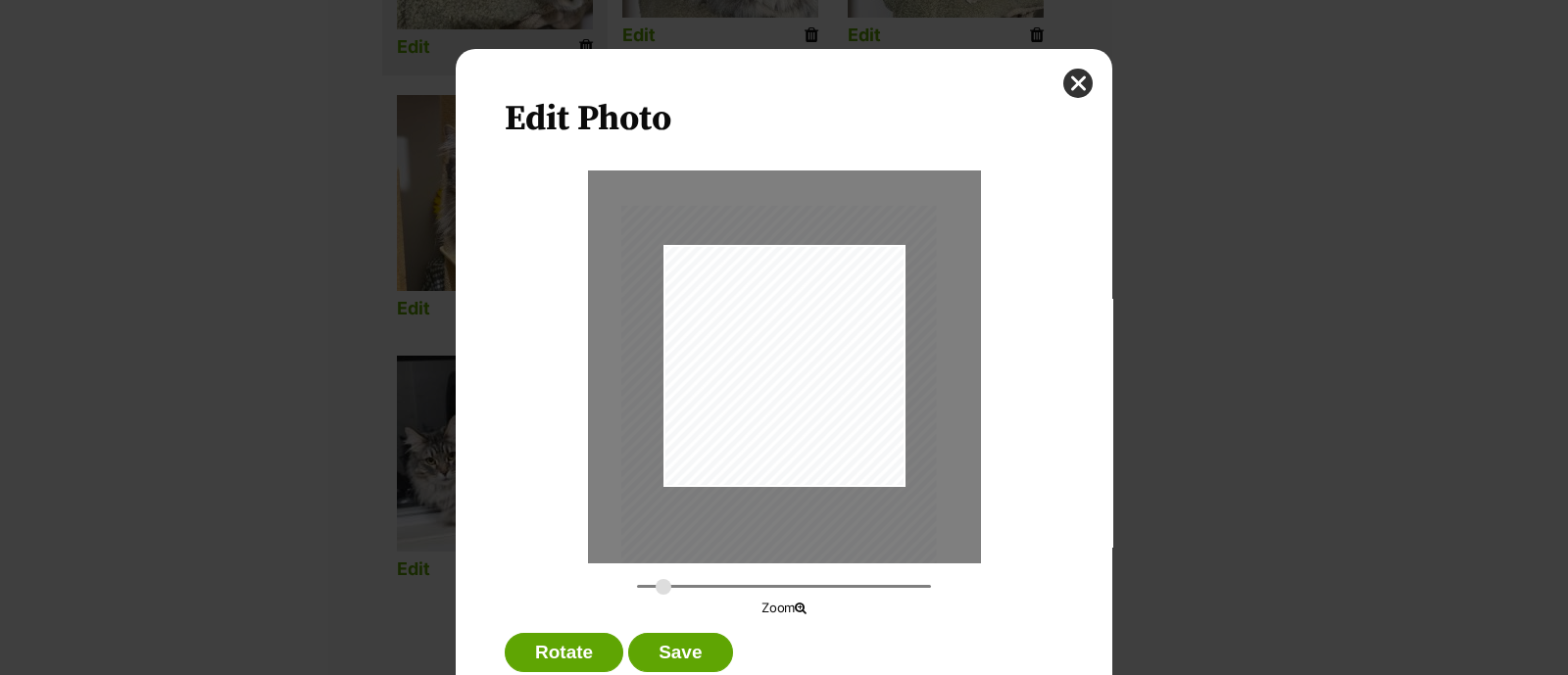 drag, startPoint x: 754, startPoint y: 413, endPoint x: 759, endPoint y: 432, distance: 19.646883 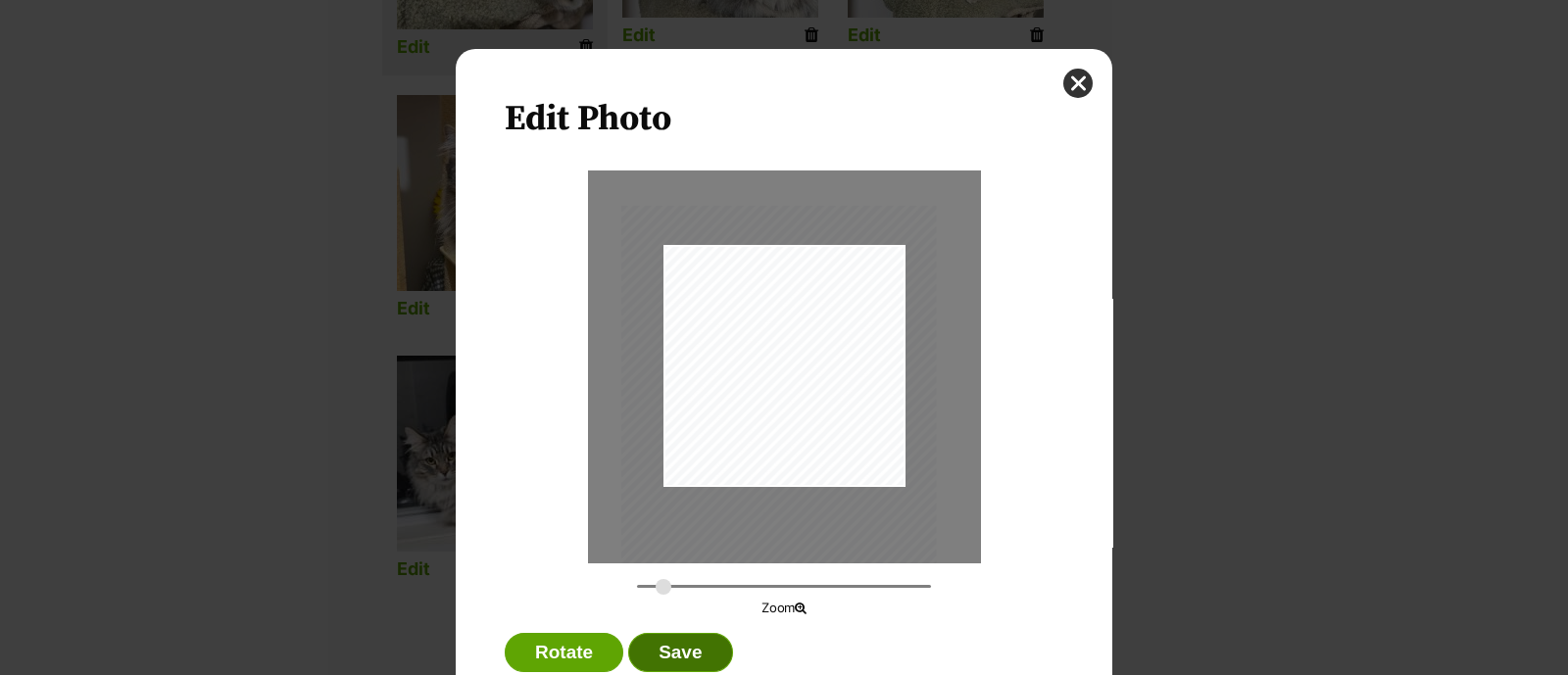 click on "Save" at bounding box center [680, 652] 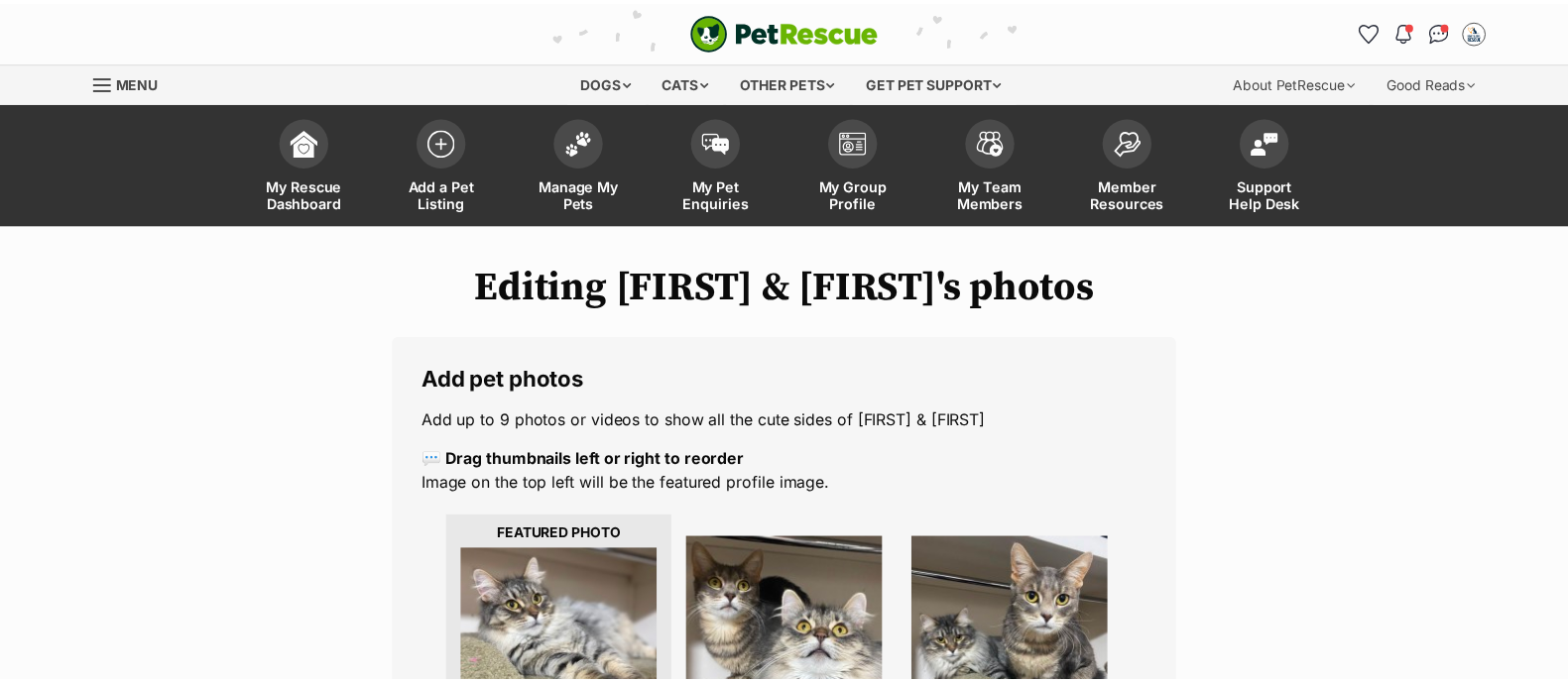 scroll, scrollTop: 719, scrollLeft: 0, axis: vertical 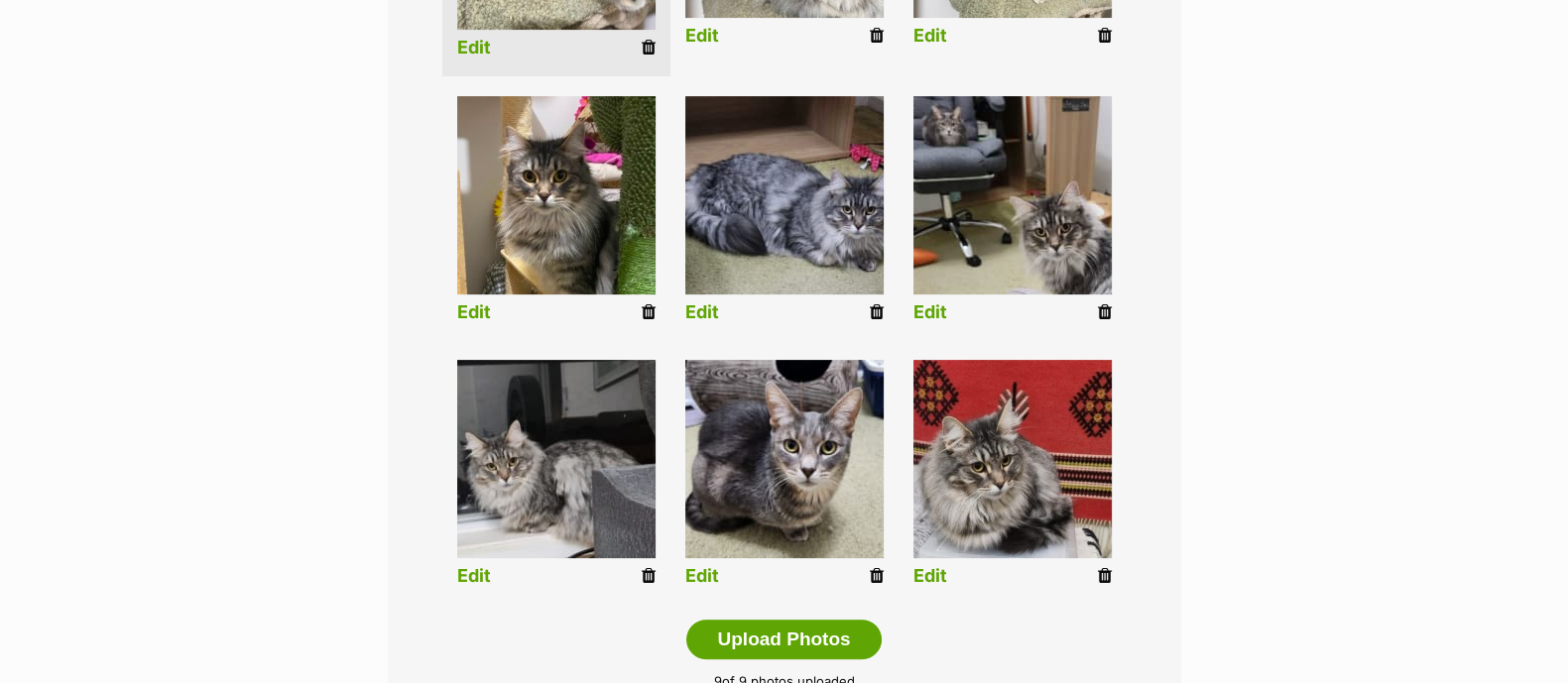 click on "Edit" at bounding box center (702, 576) 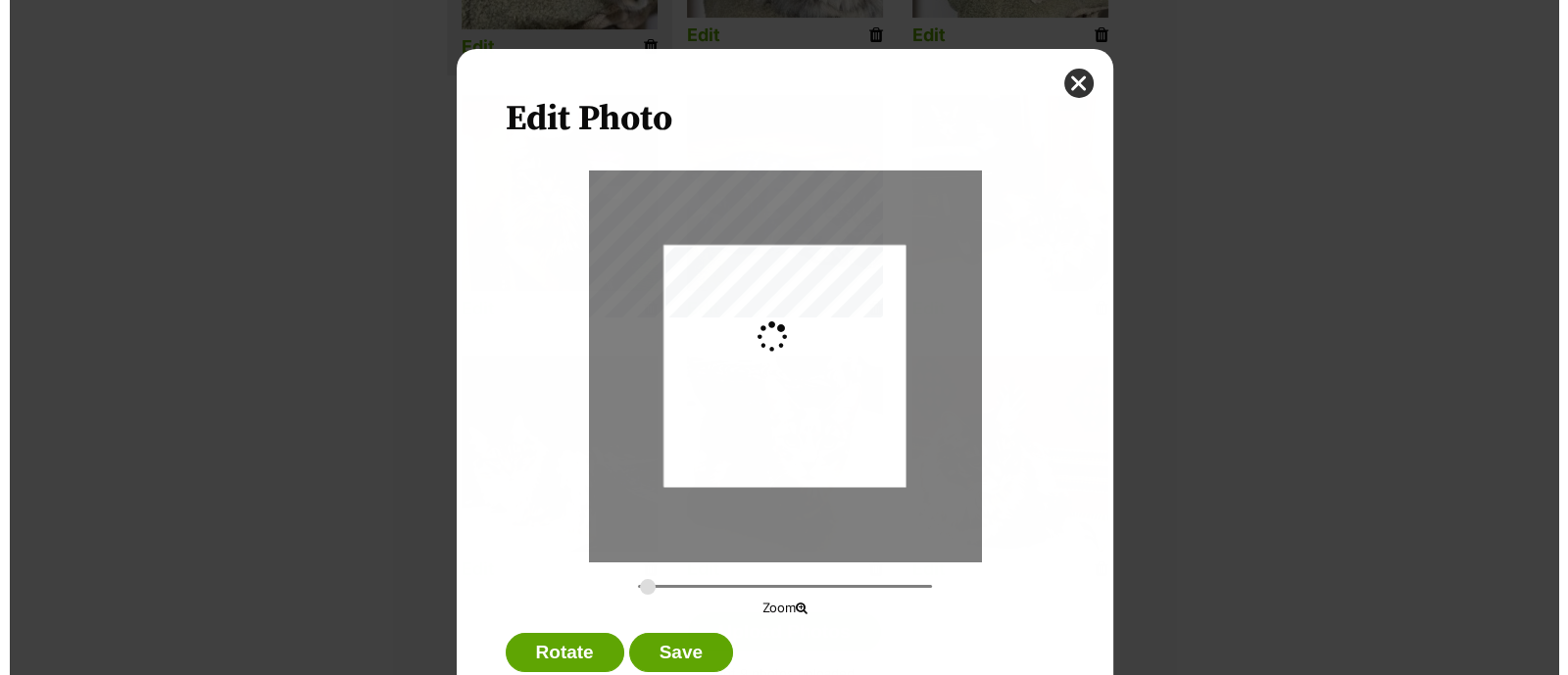 scroll, scrollTop: 0, scrollLeft: 0, axis: both 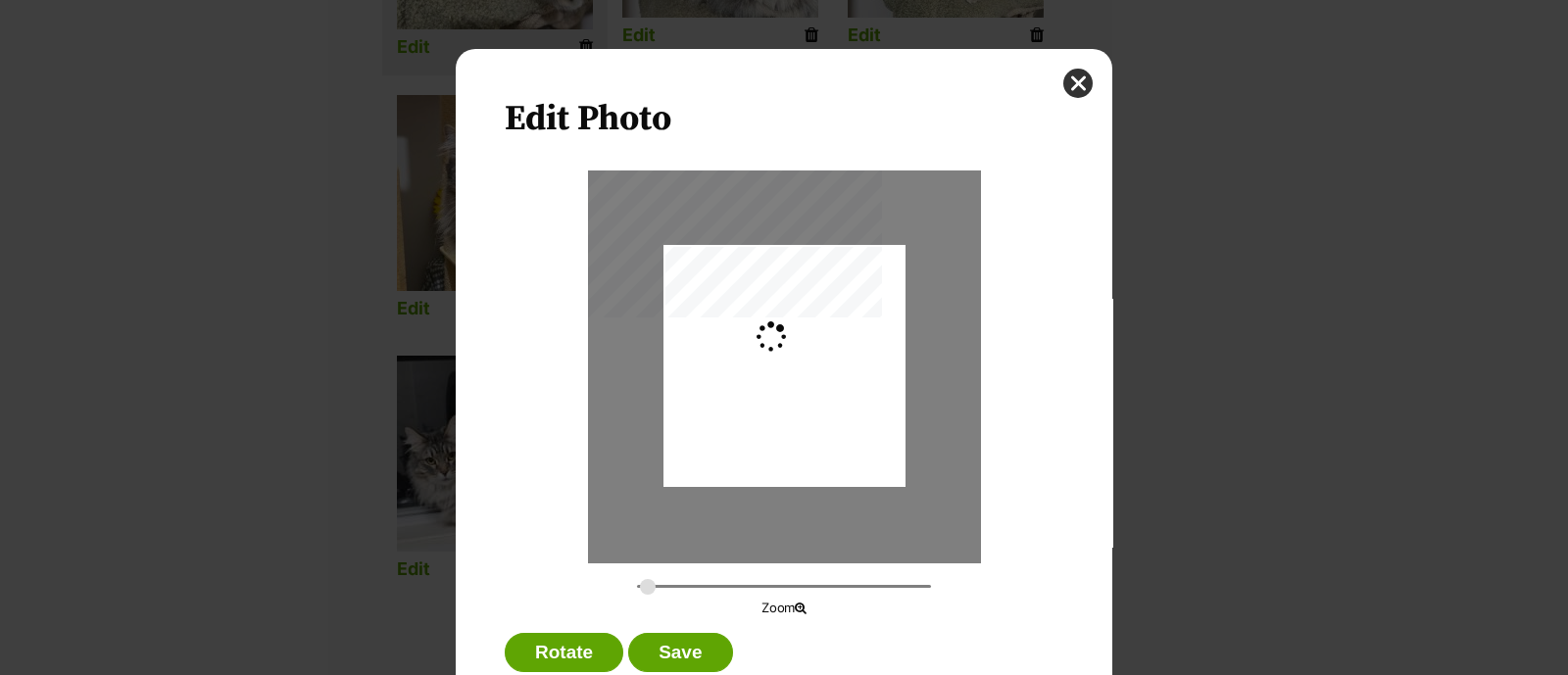 type on "0.2744" 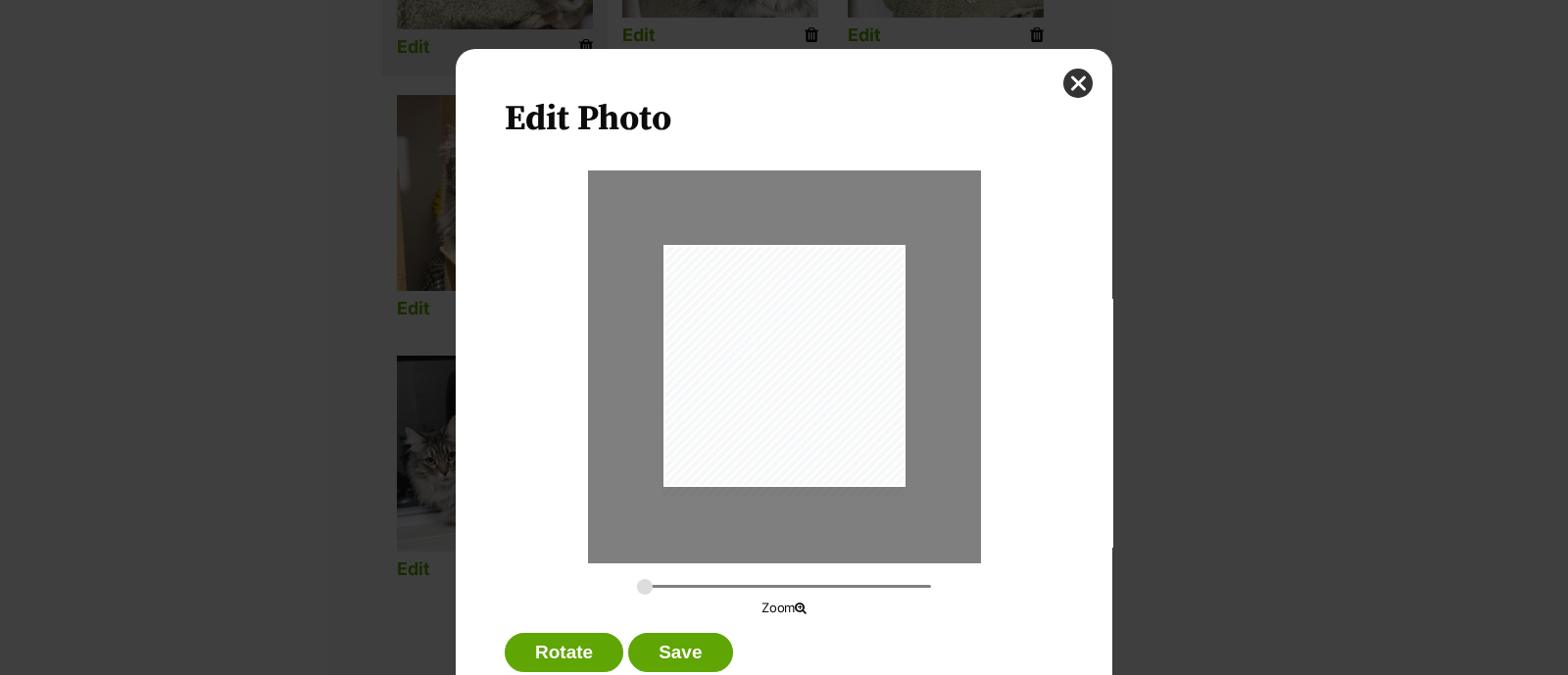 drag, startPoint x: 811, startPoint y: 344, endPoint x: 794, endPoint y: 487, distance: 144.00694 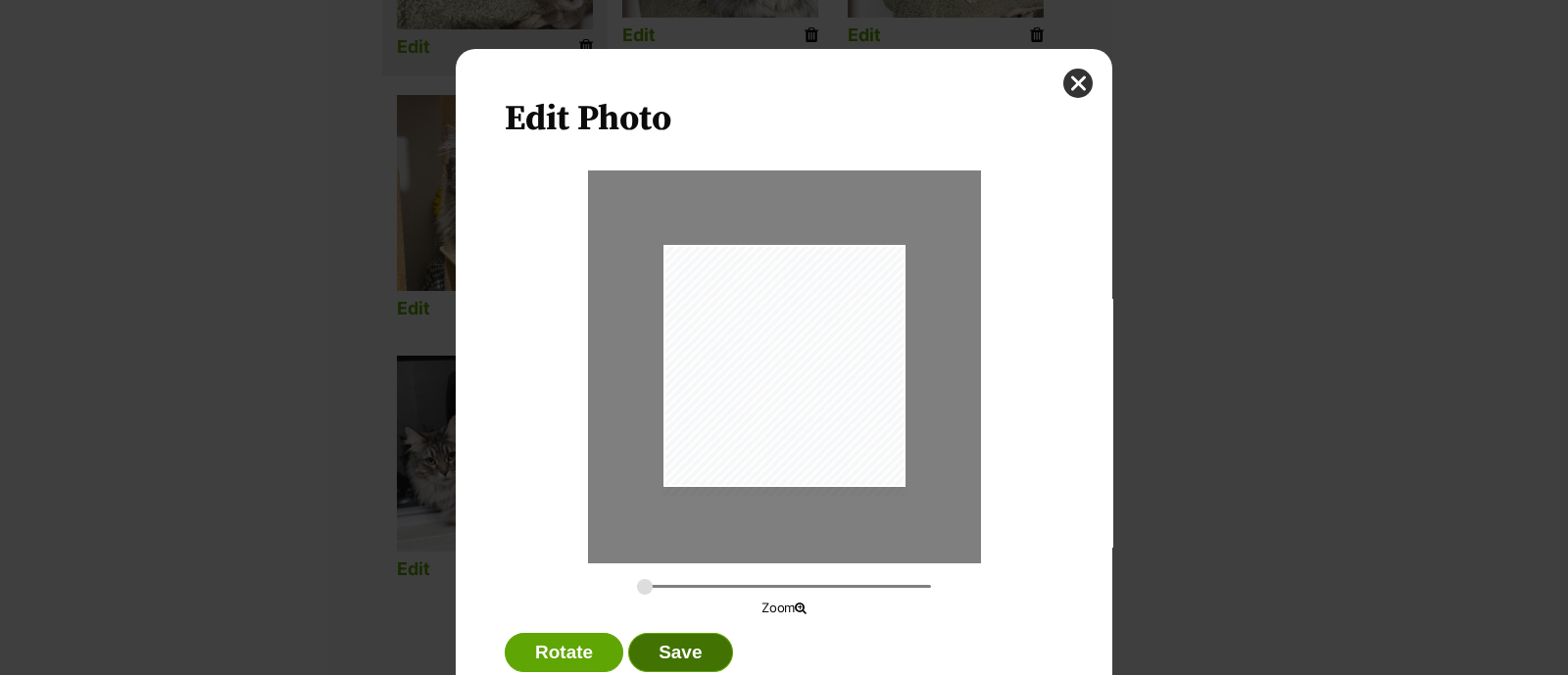 click on "Save" at bounding box center (680, 652) 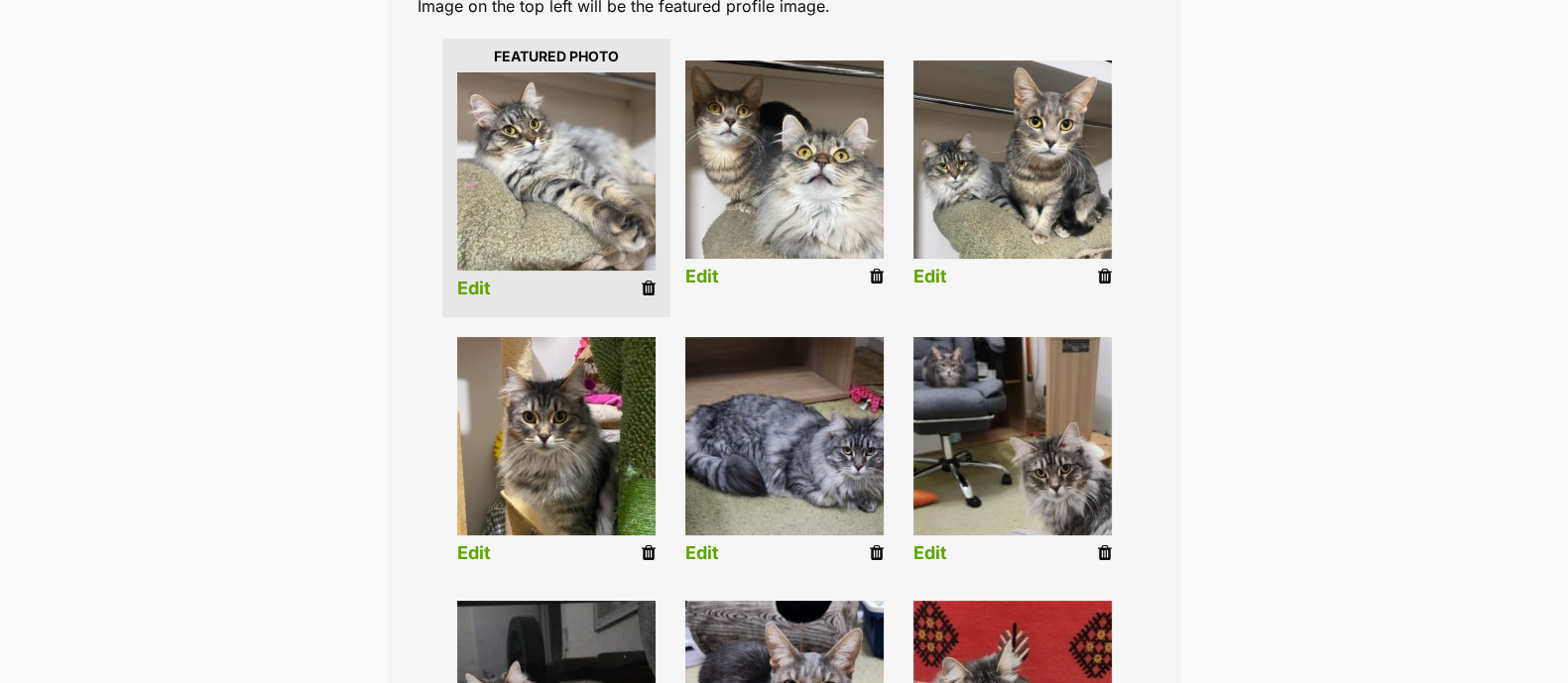 scroll, scrollTop: 470, scrollLeft: 0, axis: vertical 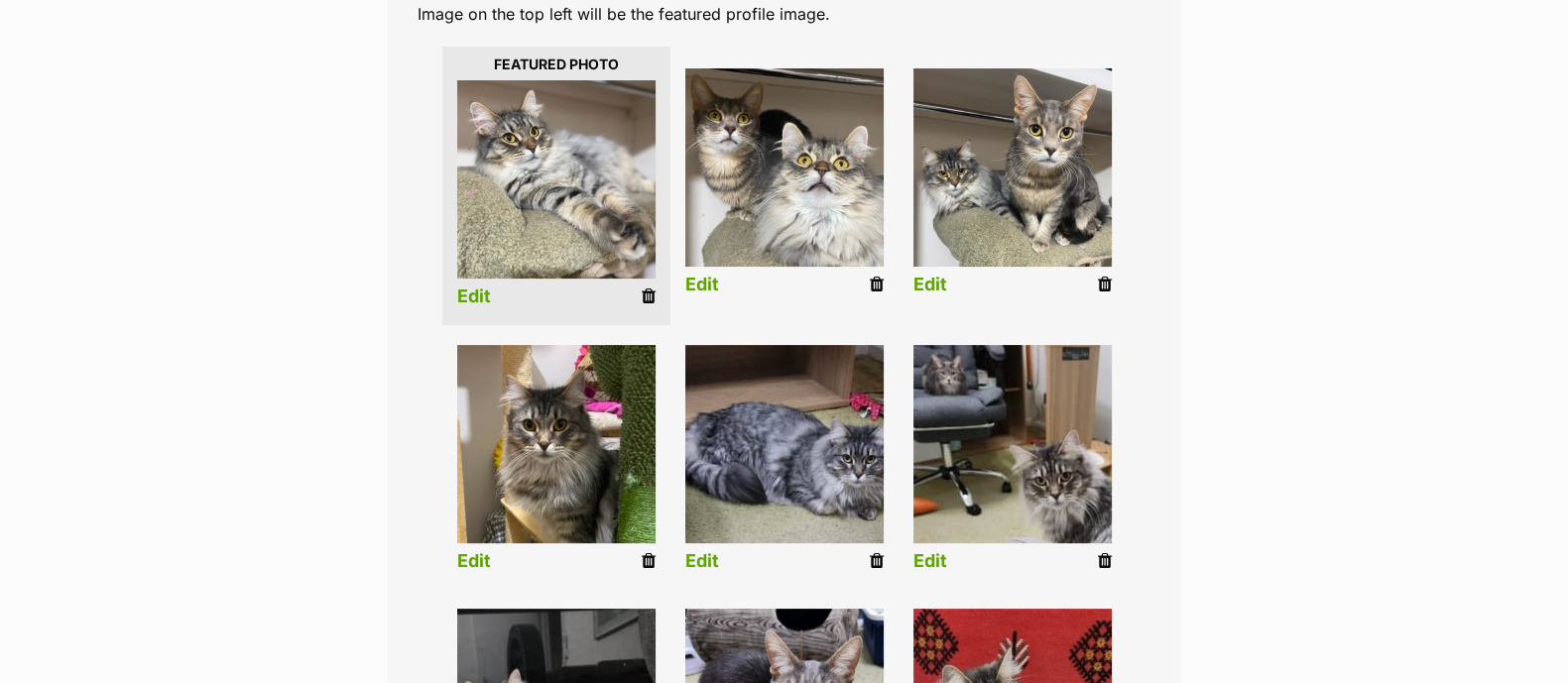 click on "Edit" at bounding box center [702, 561] 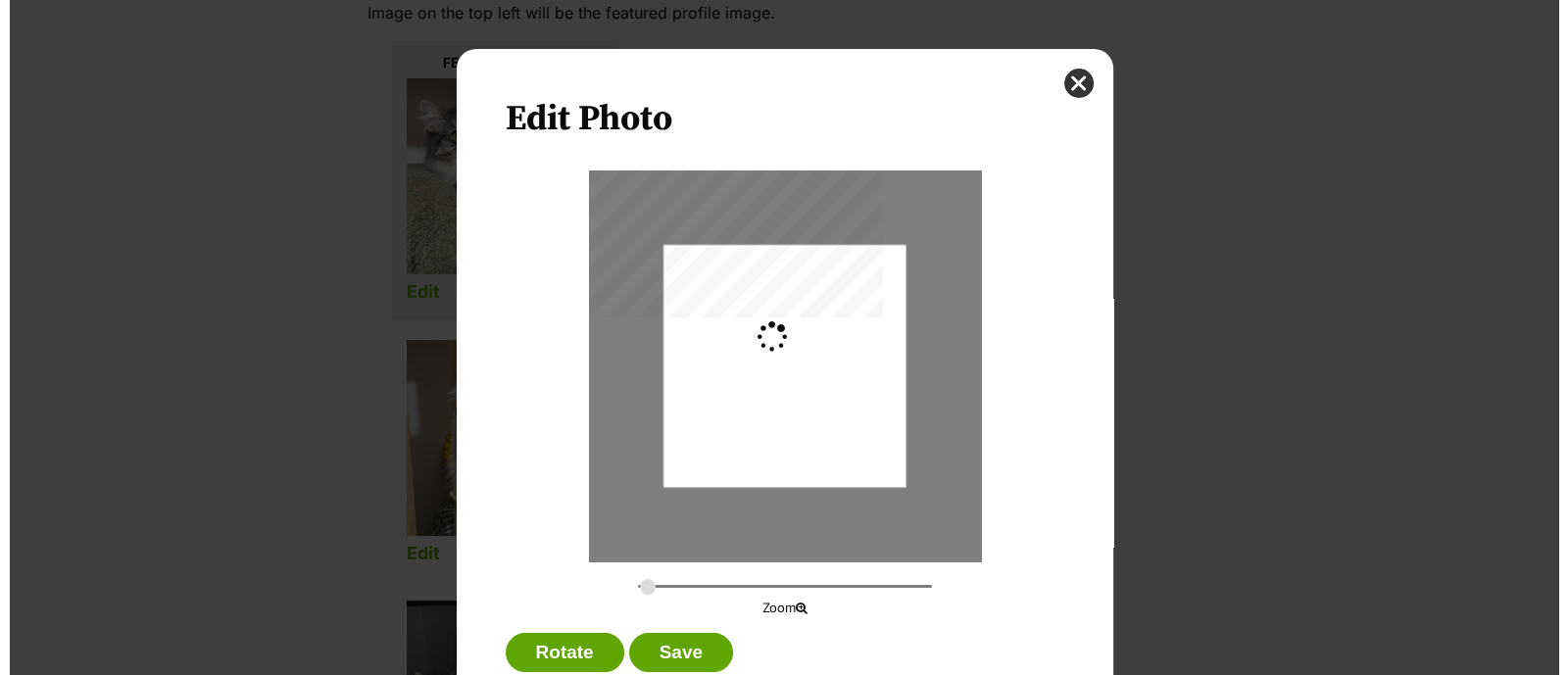 scroll, scrollTop: 0, scrollLeft: 0, axis: both 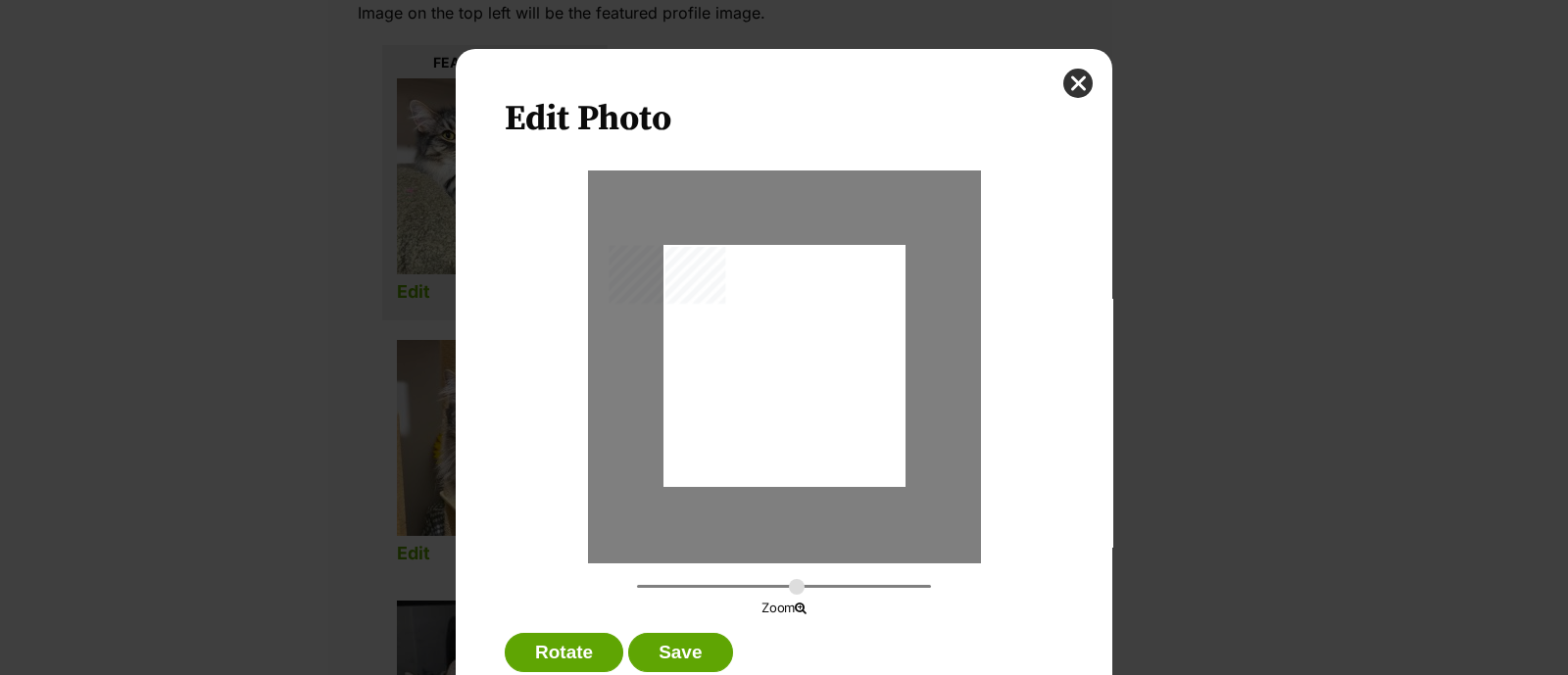 type on "0.3971" 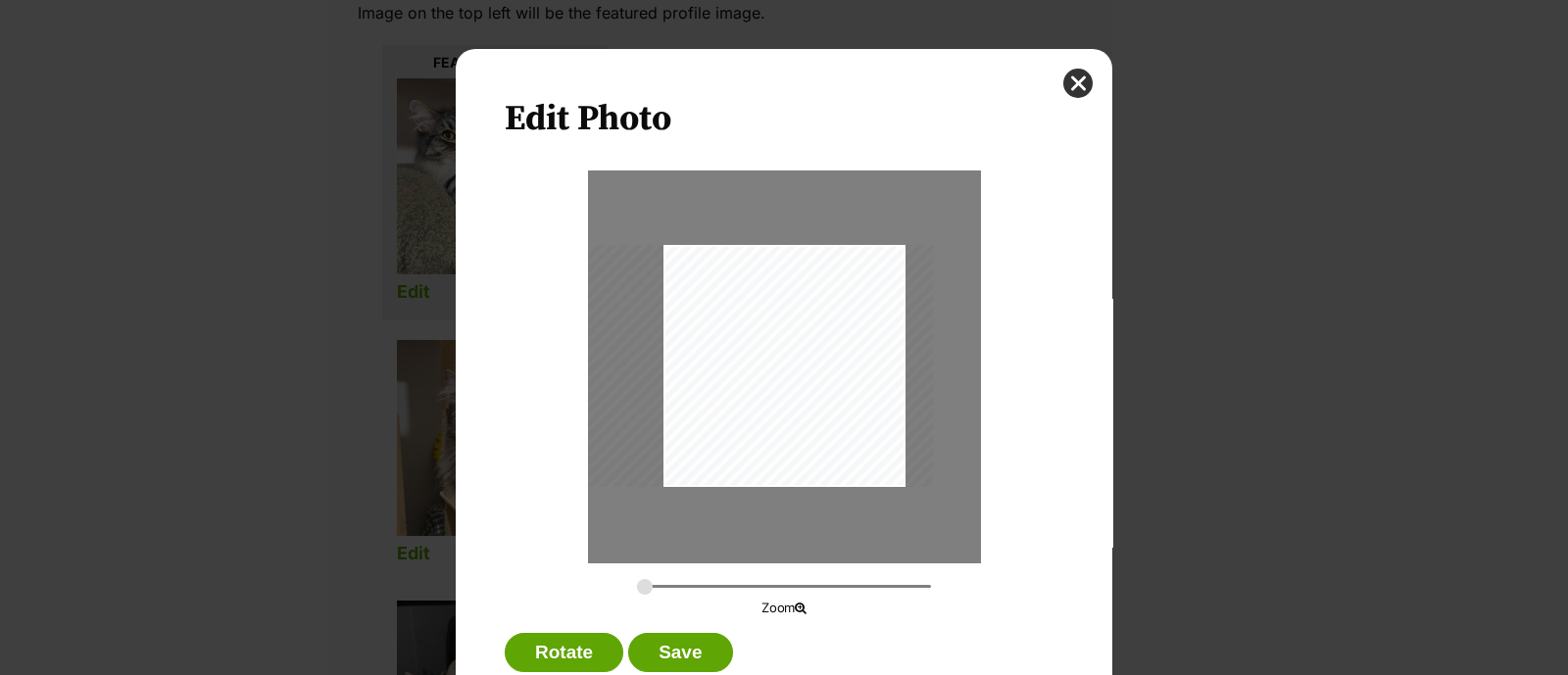 drag, startPoint x: 857, startPoint y: 362, endPoint x: 793, endPoint y: 374, distance: 65.115282 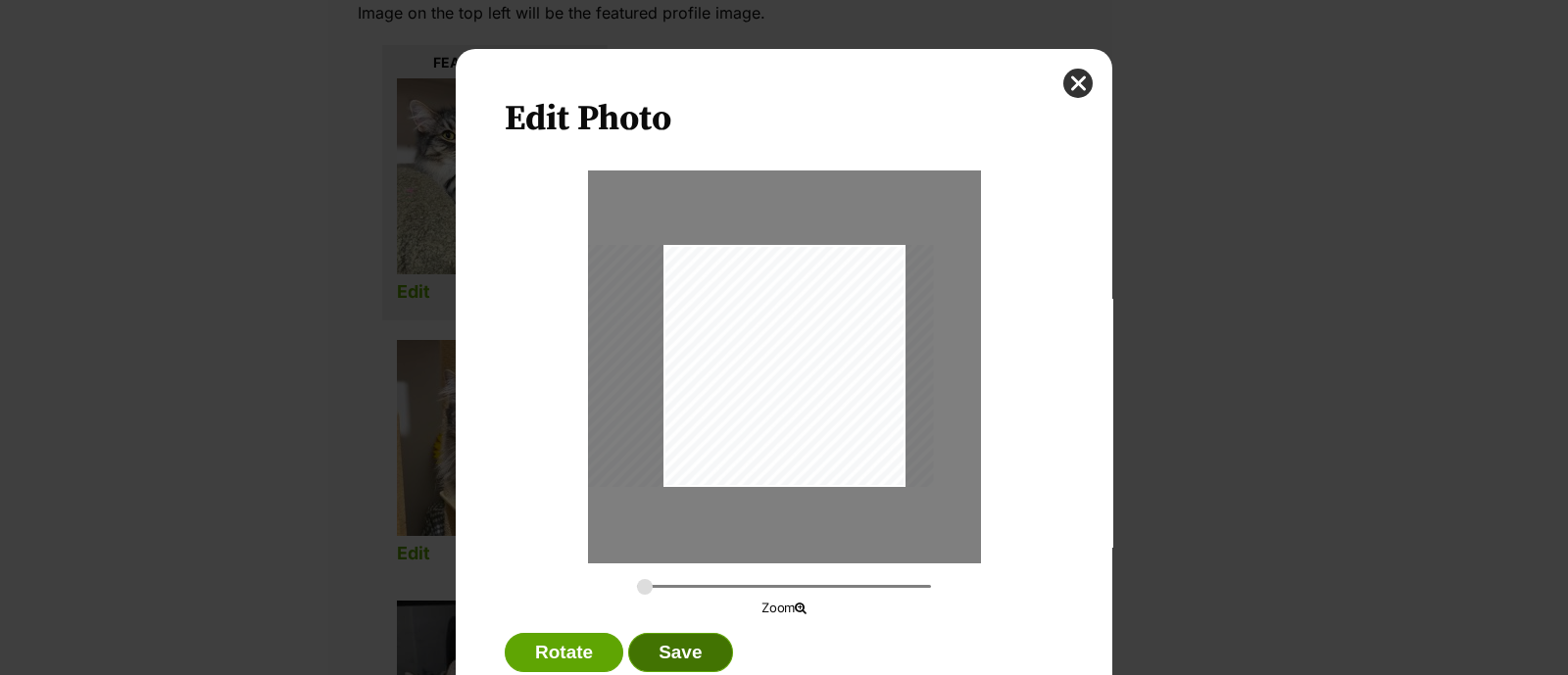 click on "Save" at bounding box center [680, 652] 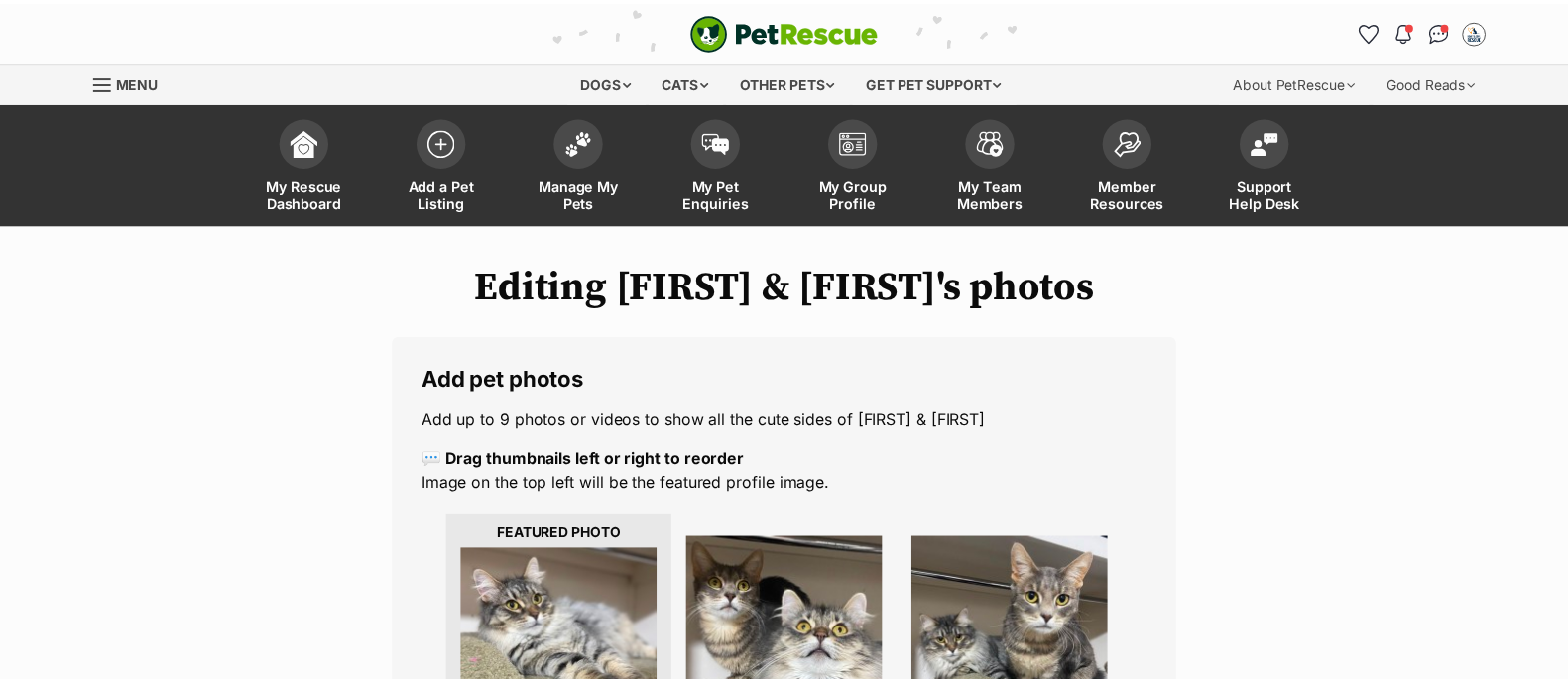 scroll, scrollTop: 470, scrollLeft: 0, axis: vertical 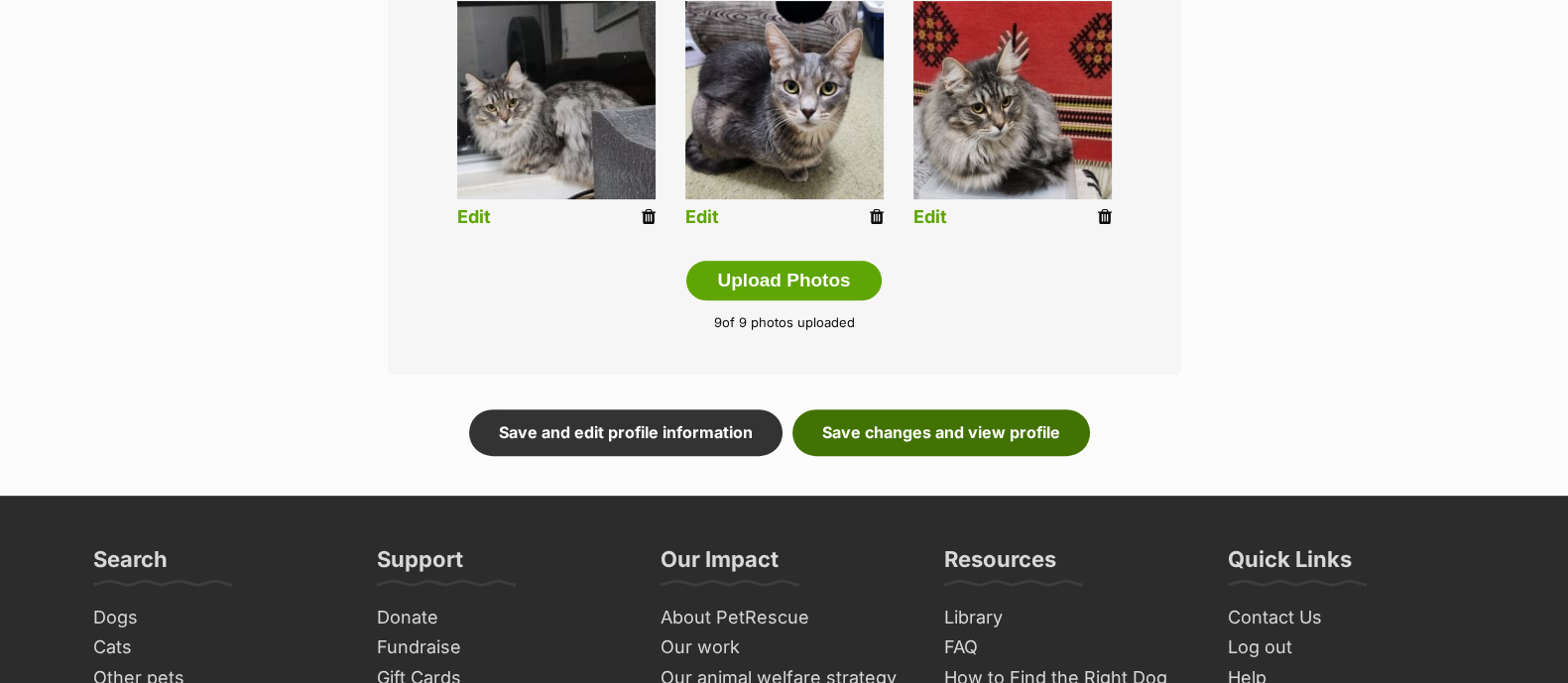 click on "Save changes and view profile" at bounding box center [941, 432] 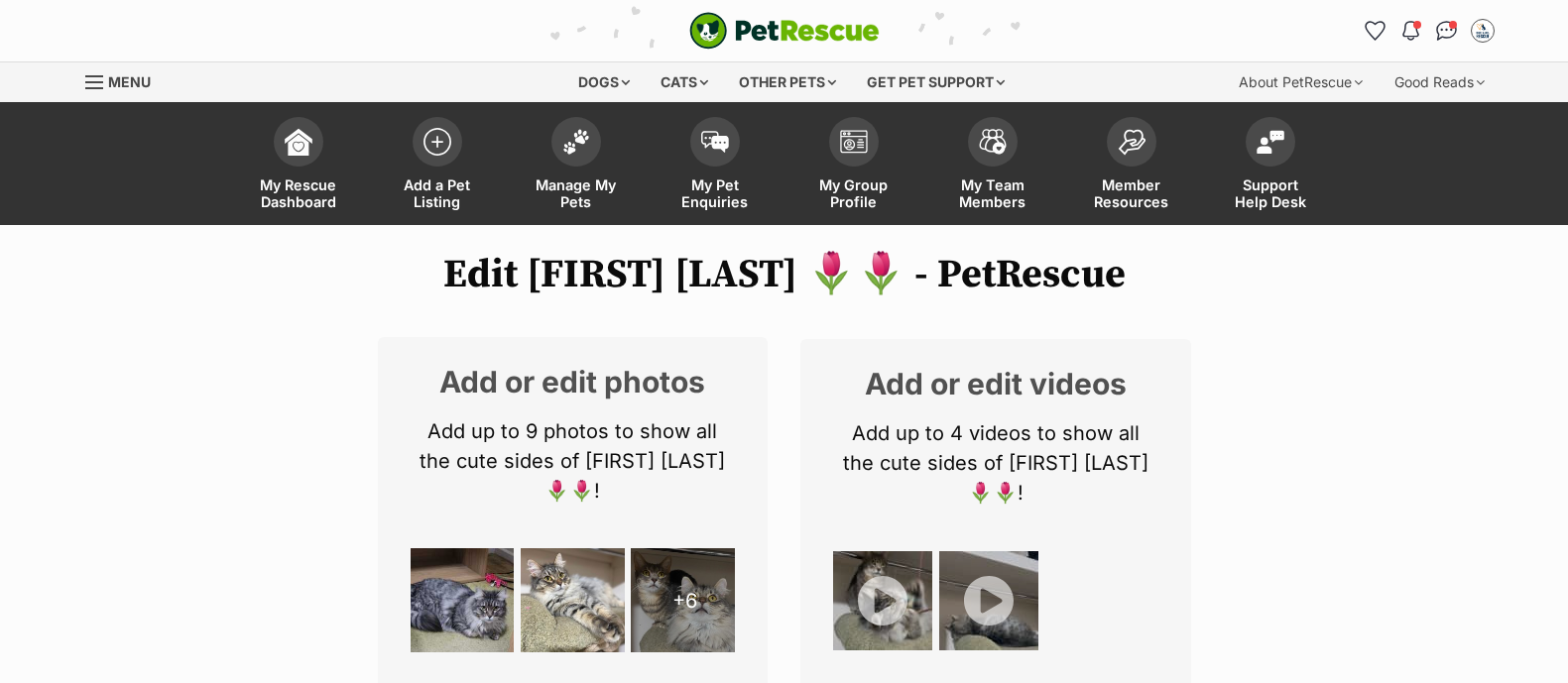 scroll, scrollTop: 372, scrollLeft: 0, axis: vertical 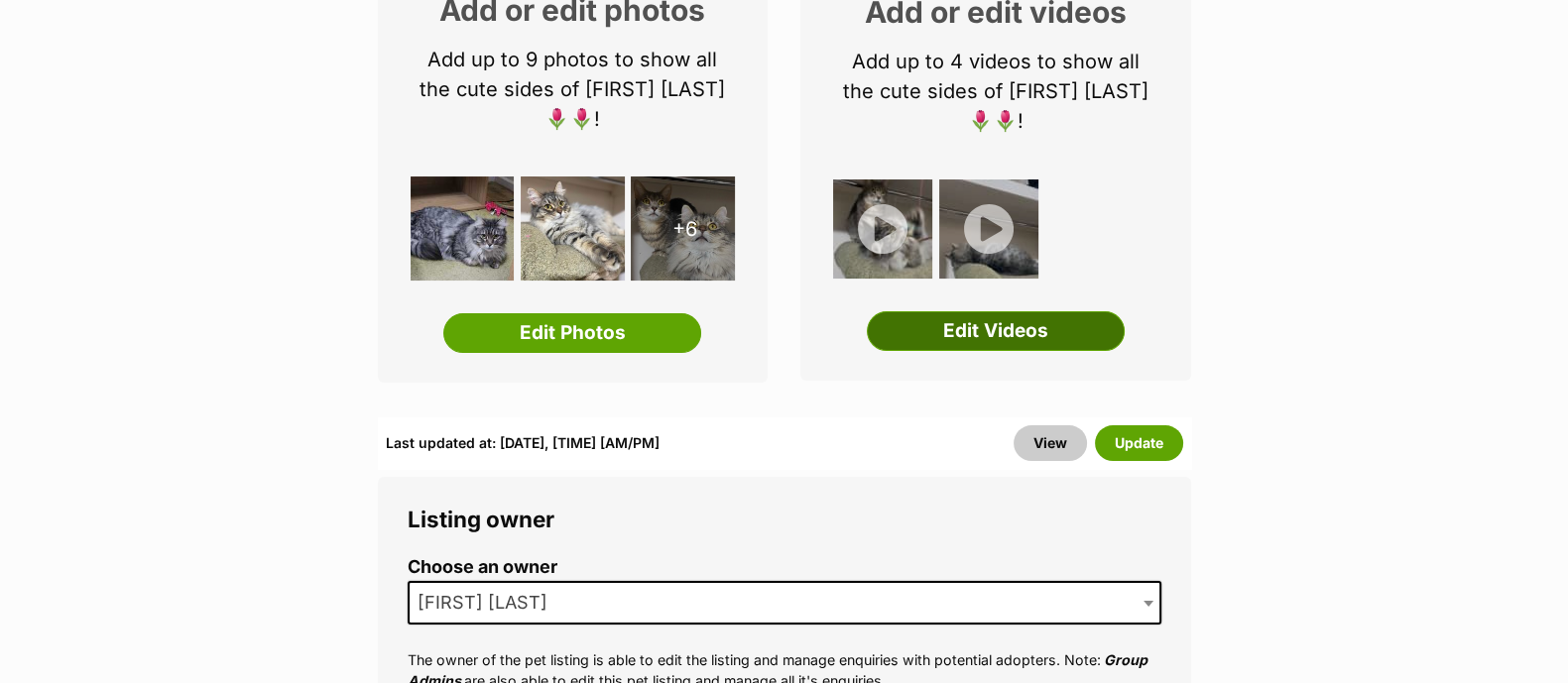 click on "Edit Videos" at bounding box center (996, 331) 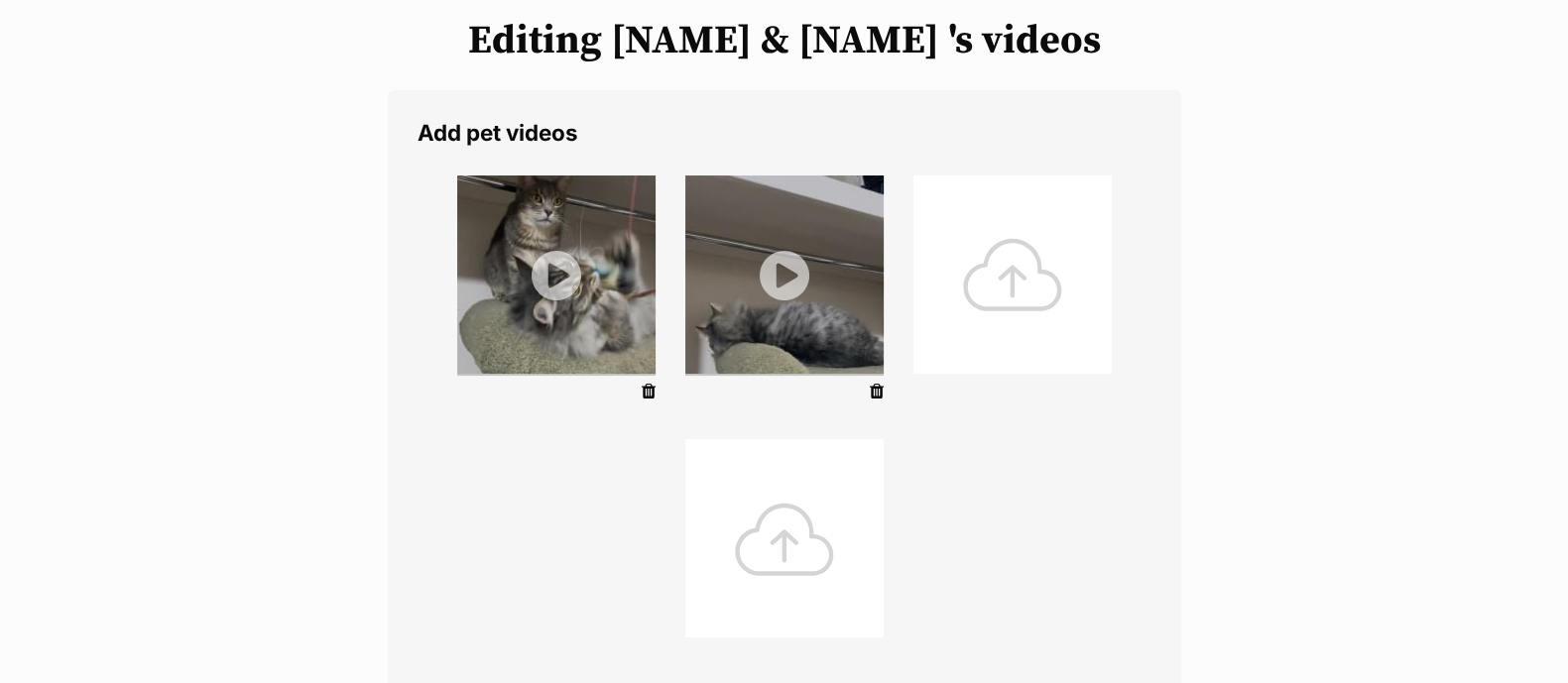 scroll, scrollTop: 247, scrollLeft: 0, axis: vertical 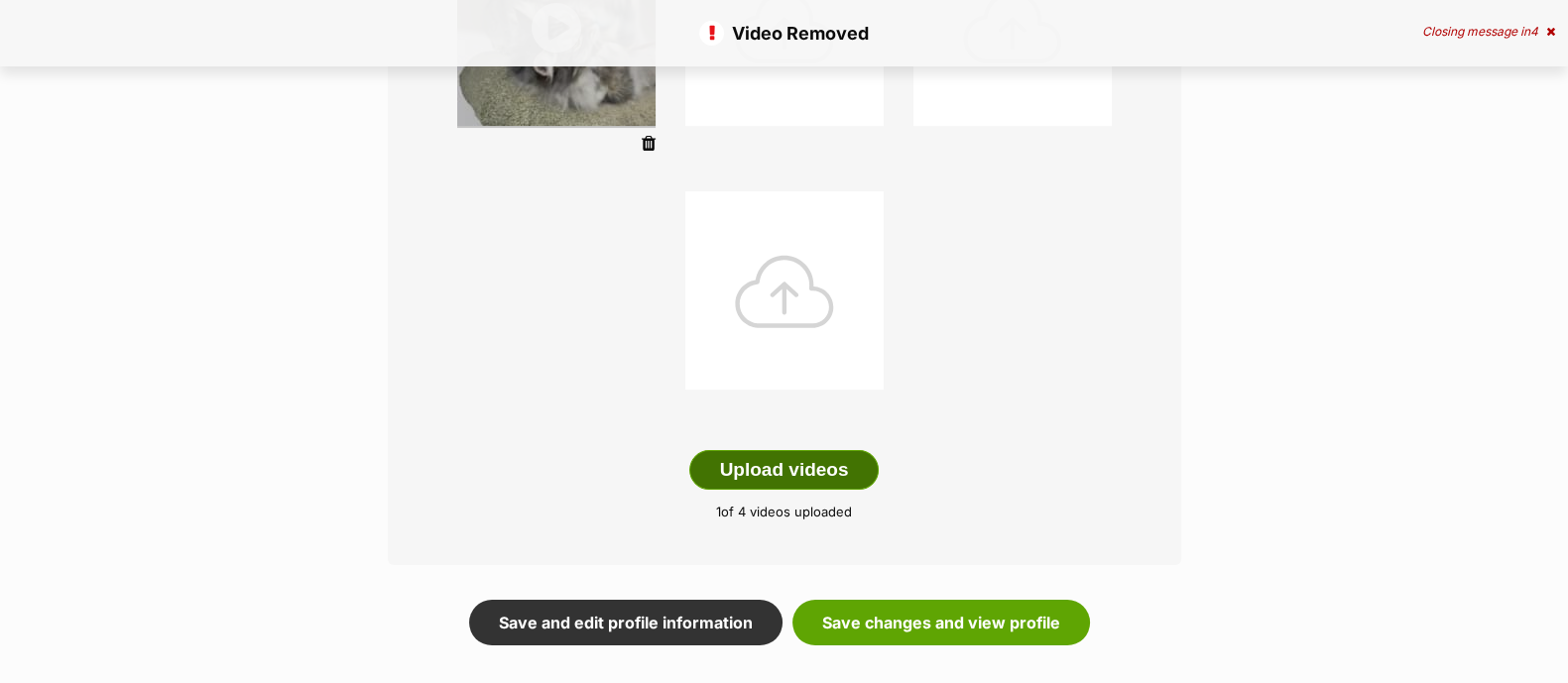 click on "Upload videos" at bounding box center [784, 470] 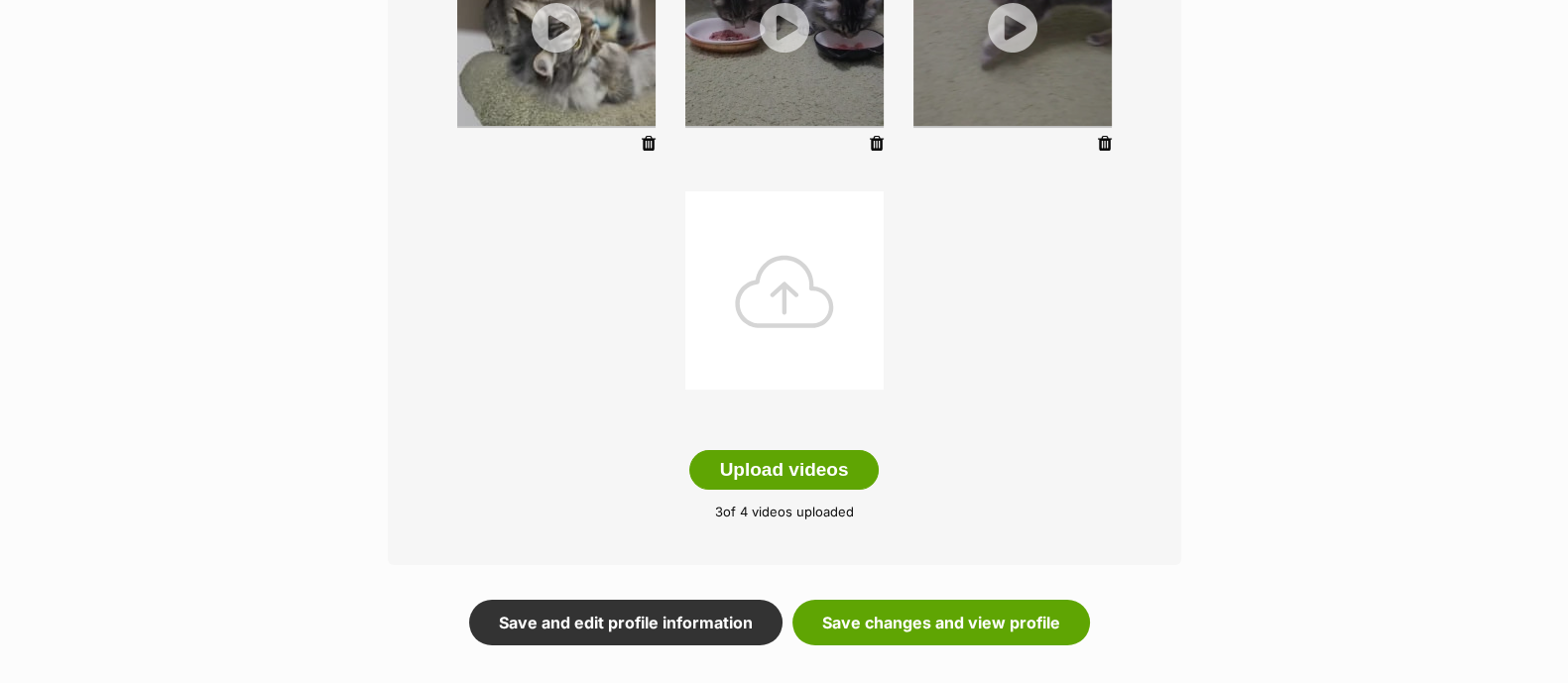 scroll, scrollTop: 123, scrollLeft: 0, axis: vertical 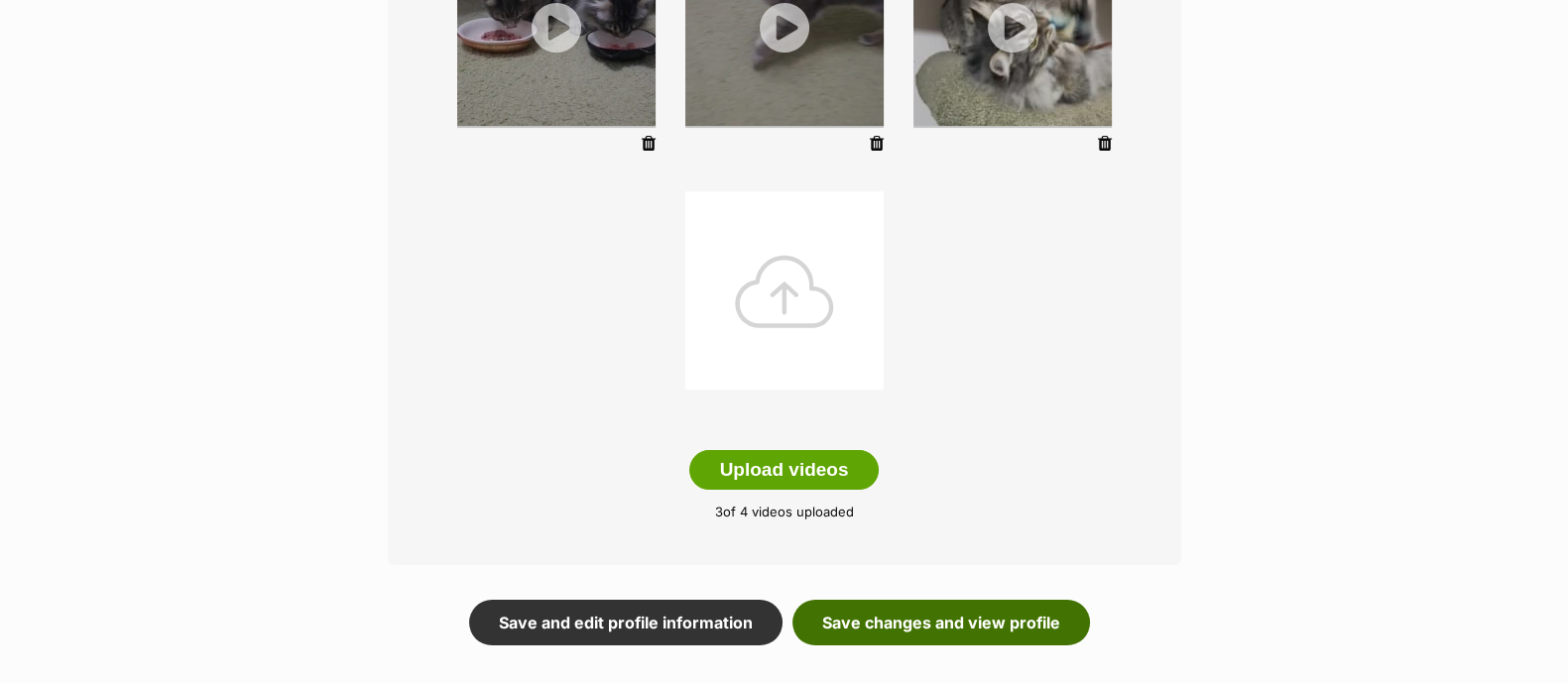 click on "Save changes and view profile" at bounding box center [941, 623] 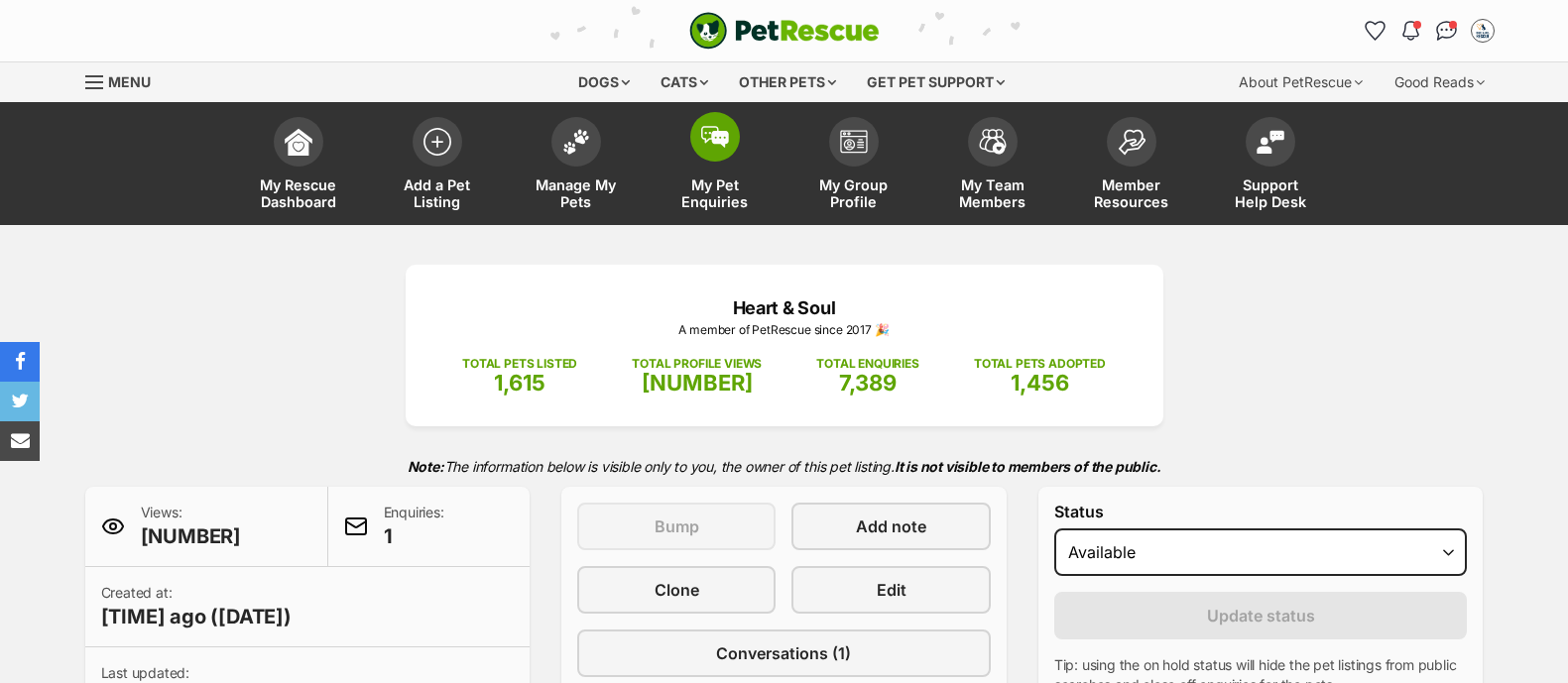 scroll, scrollTop: 0, scrollLeft: 0, axis: both 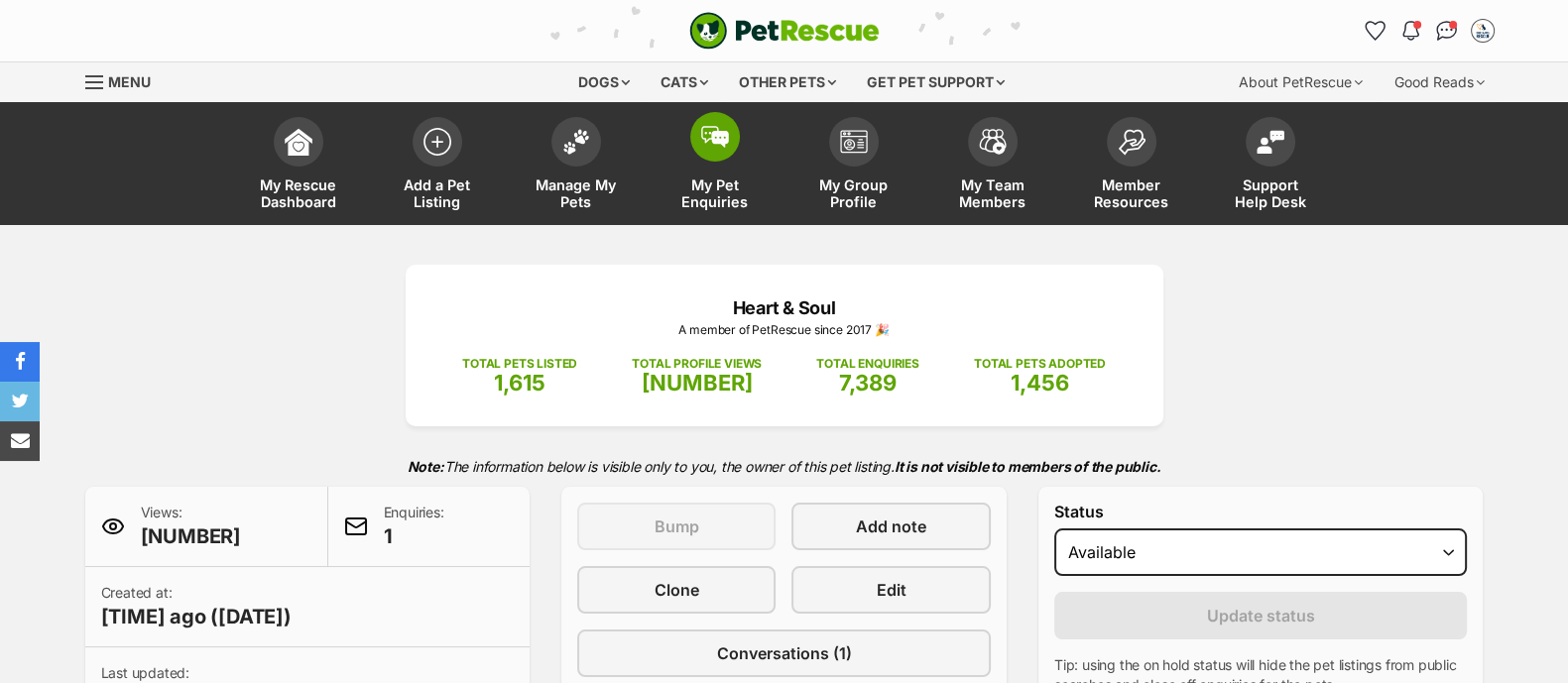 click on "My Pet Enquiries" at bounding box center [715, 193] 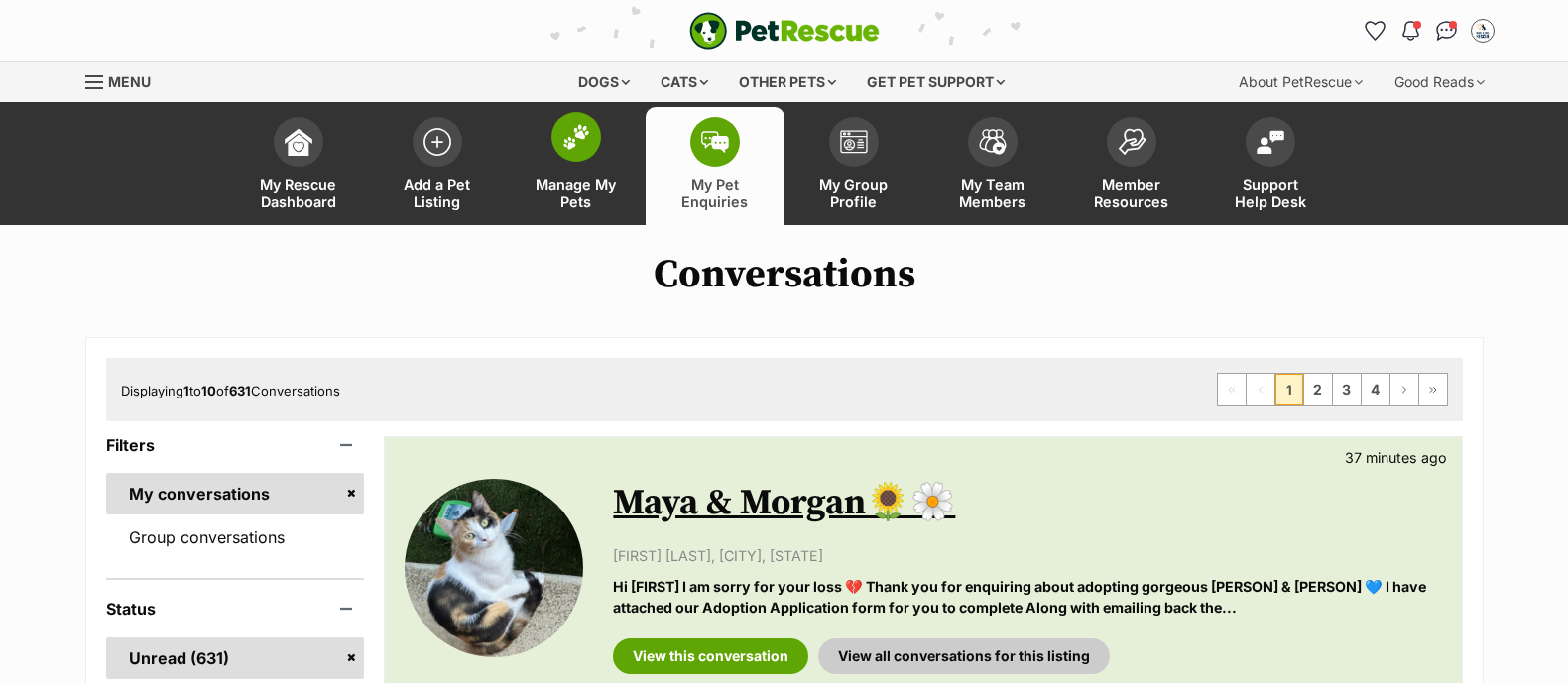 scroll, scrollTop: 0, scrollLeft: 0, axis: both 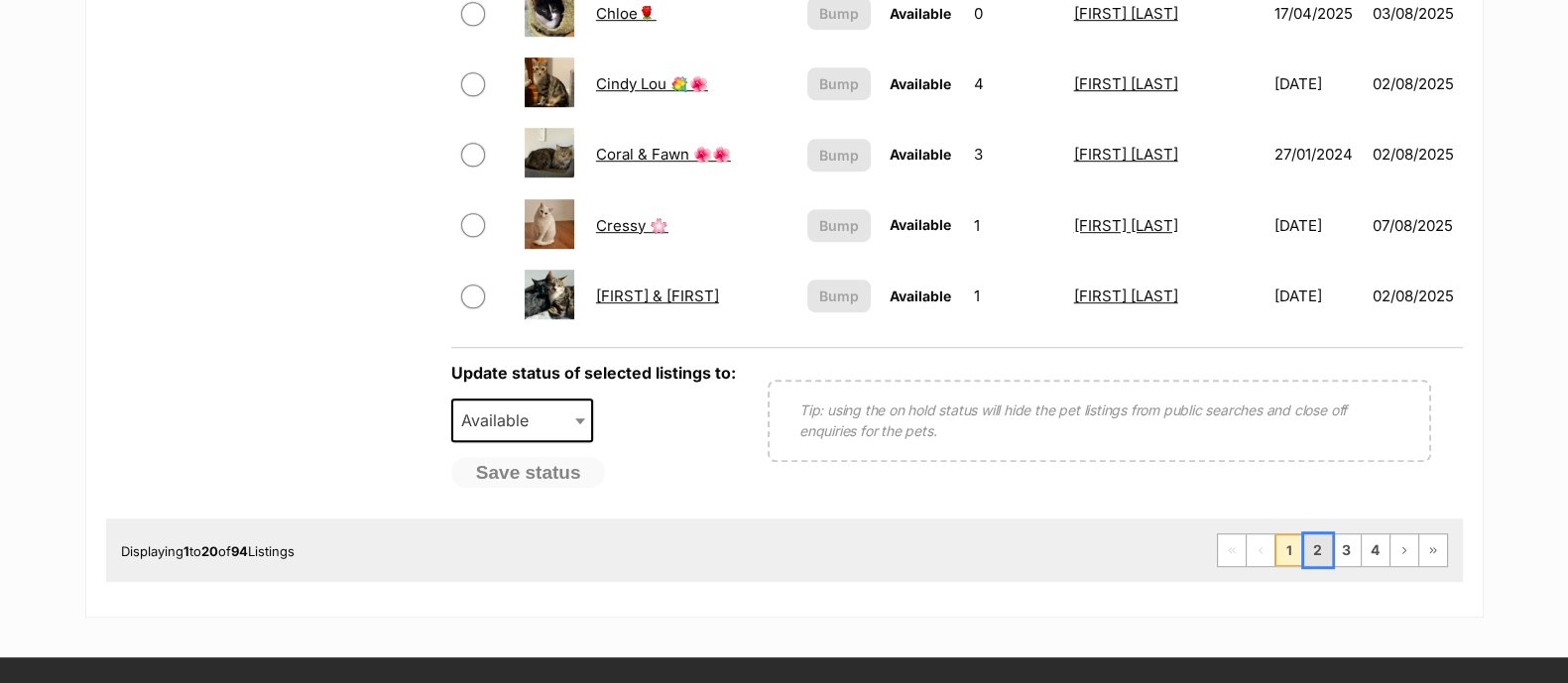click on "2" at bounding box center (1318, 550) 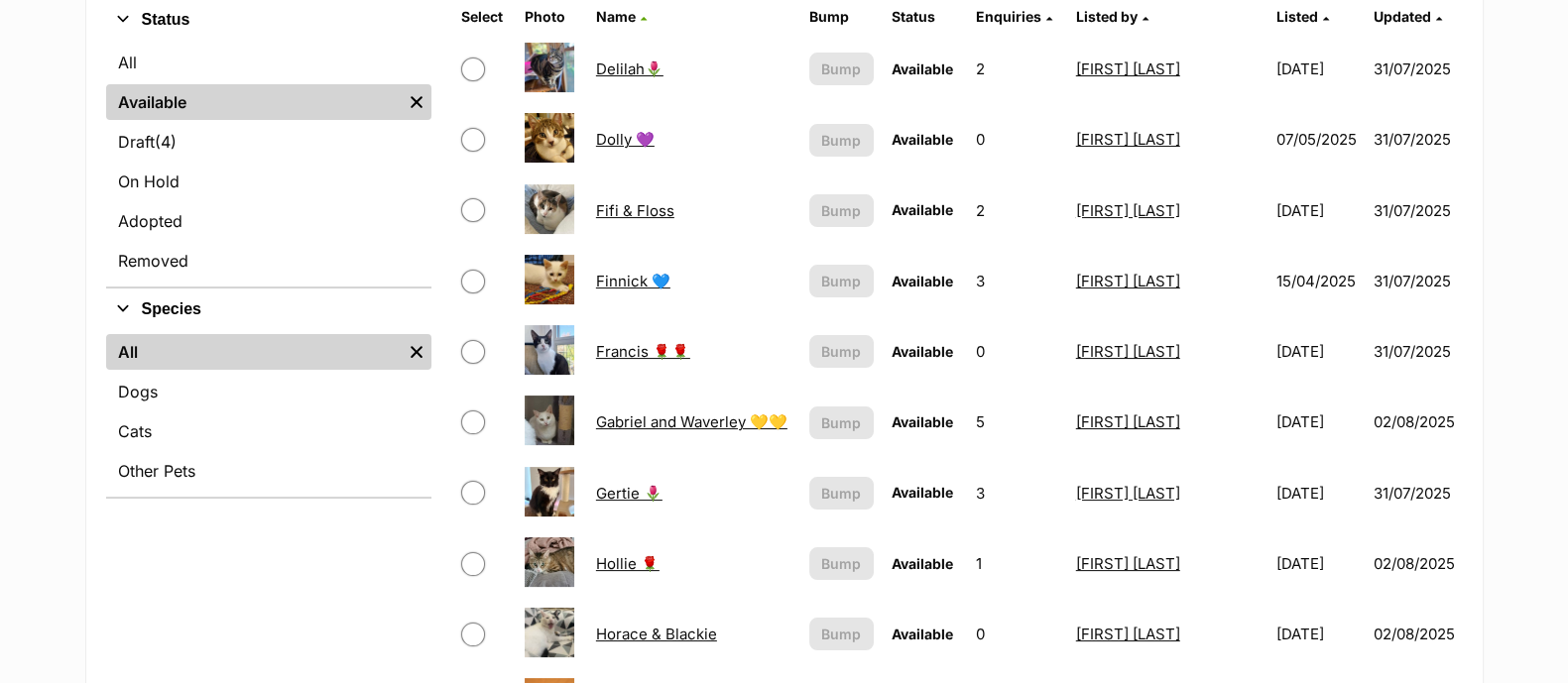 scroll, scrollTop: 495, scrollLeft: 0, axis: vertical 